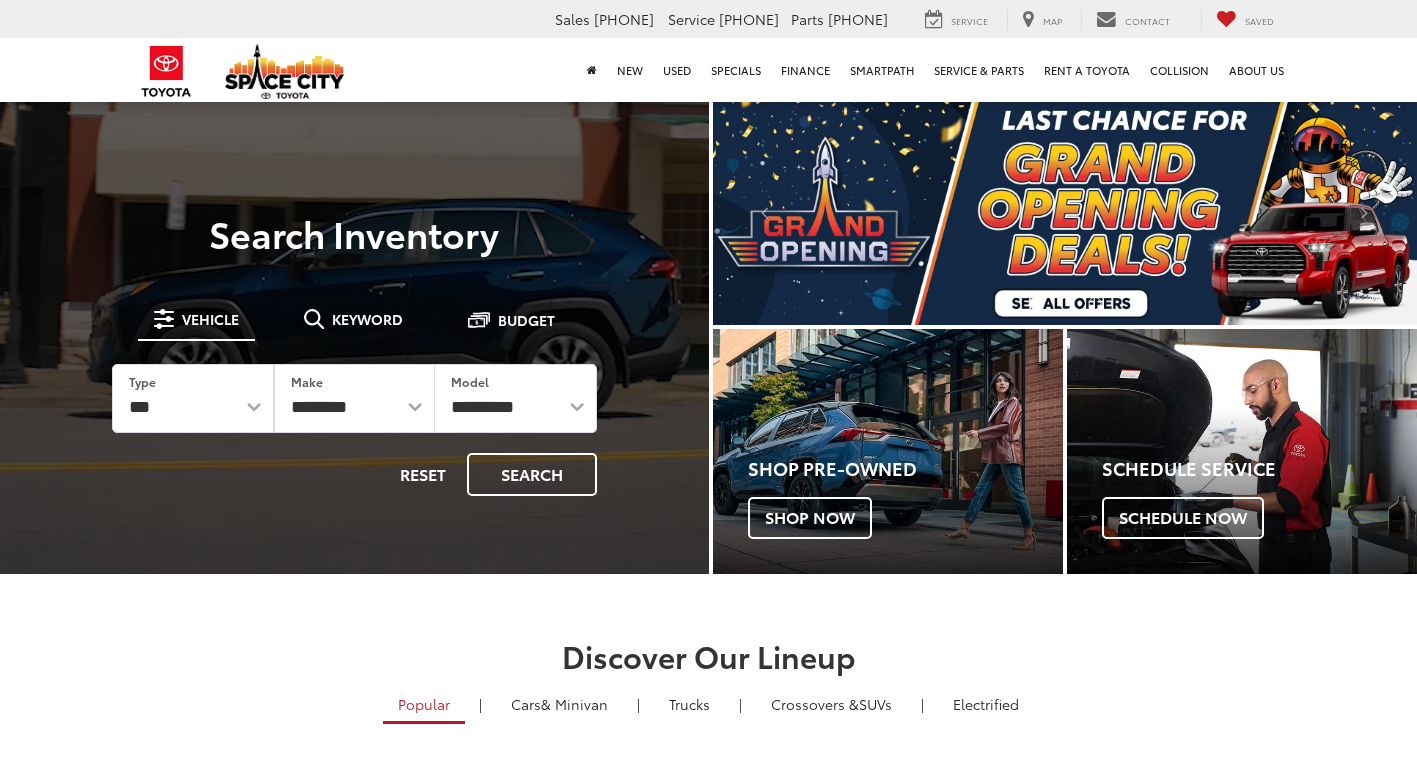 scroll, scrollTop: 0, scrollLeft: 0, axis: both 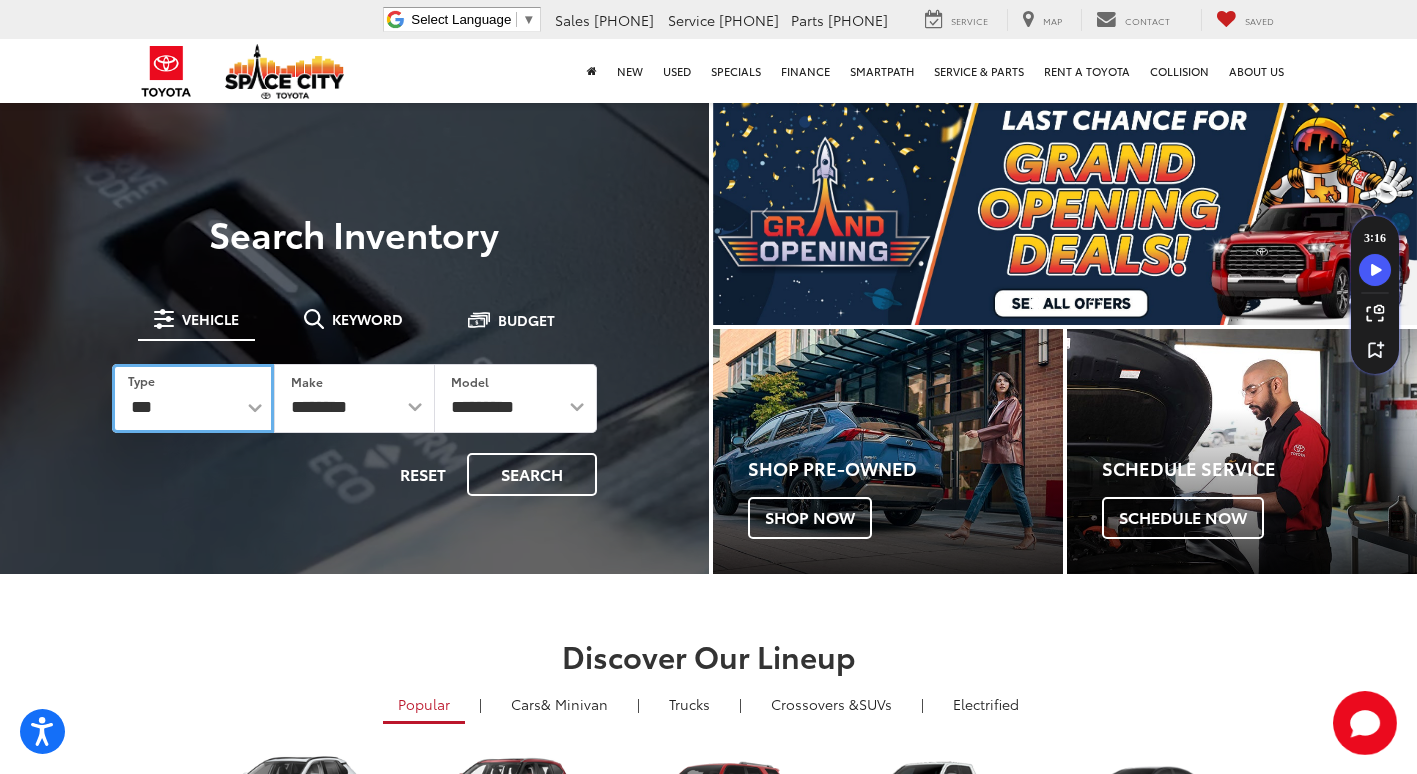 click on "***
***
****
*********" at bounding box center (193, 398) 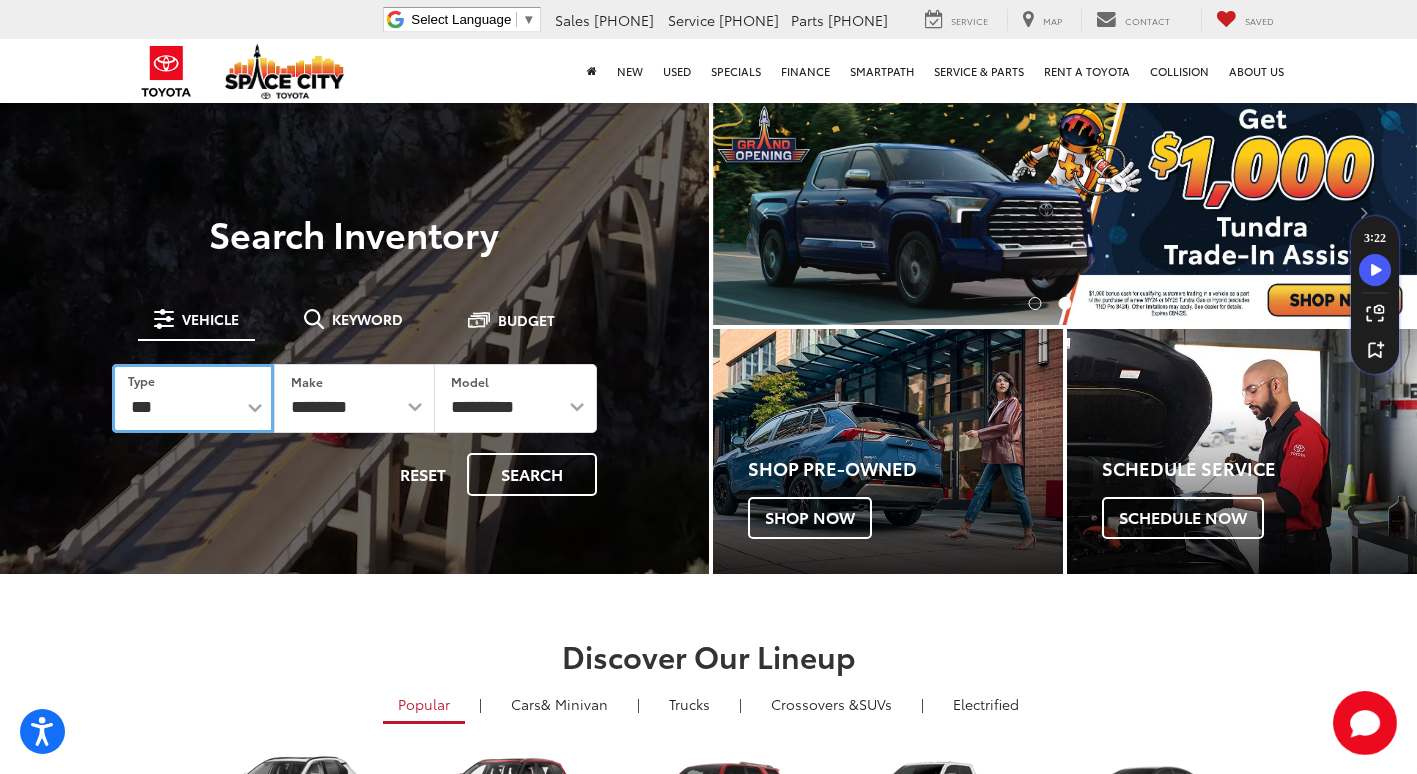 click on "***
***
****
*********" at bounding box center [193, 398] 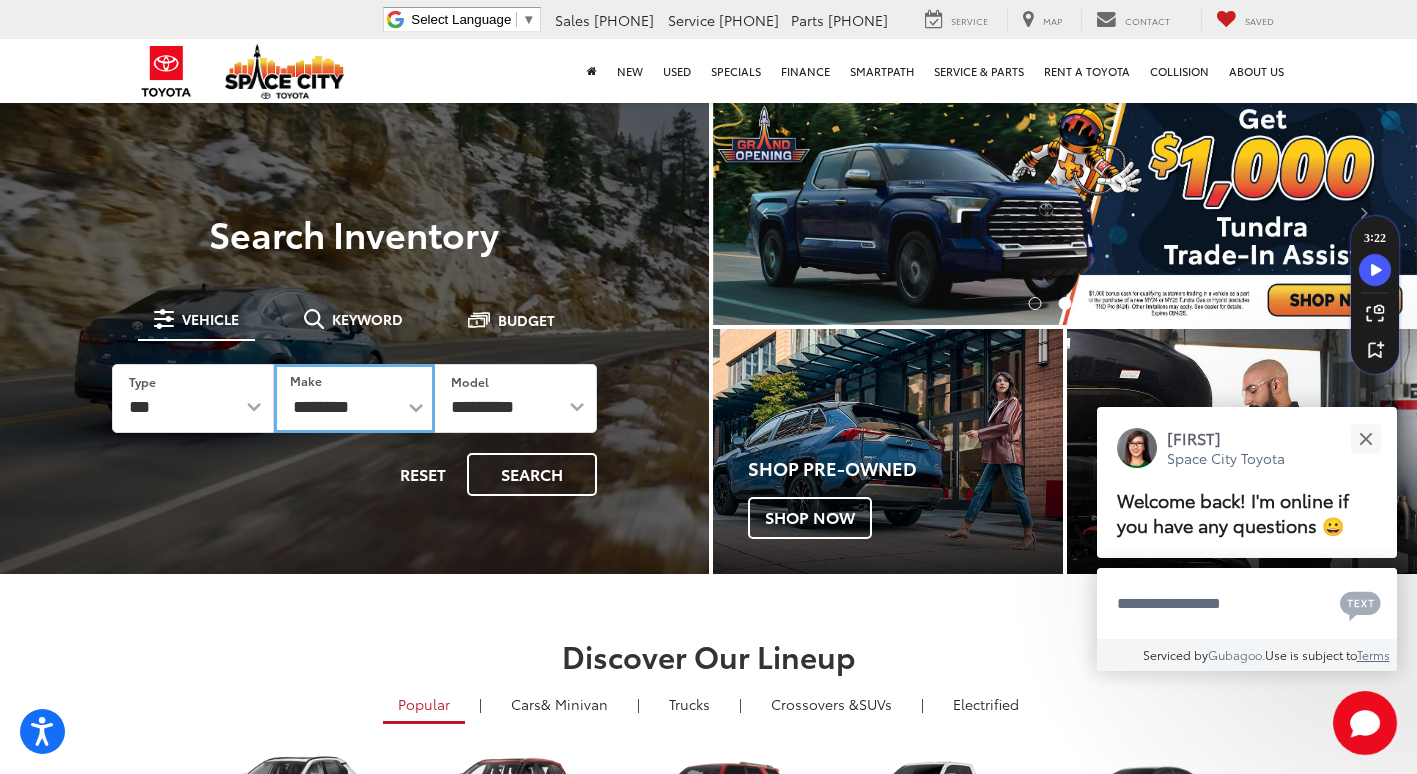 click on "**********" at bounding box center (355, 398) 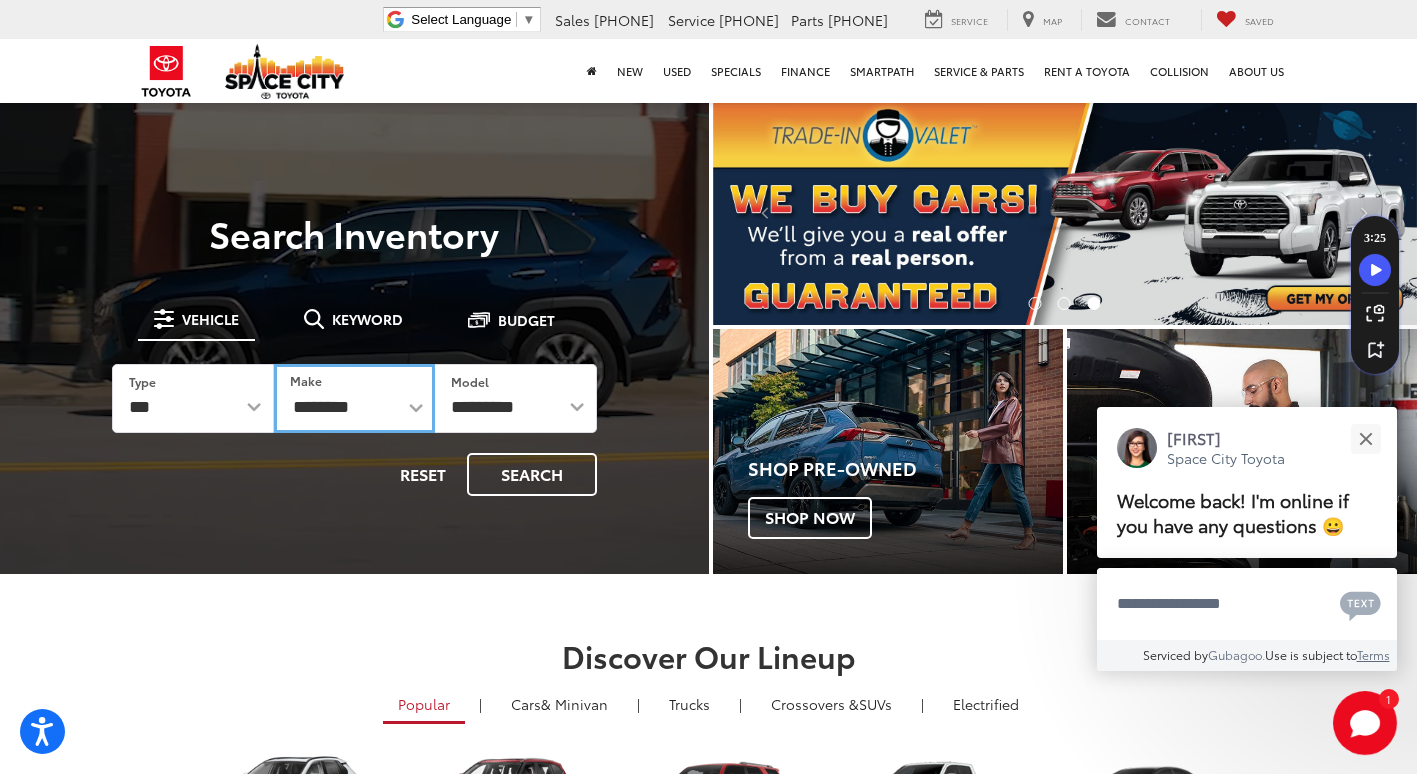 select on "******" 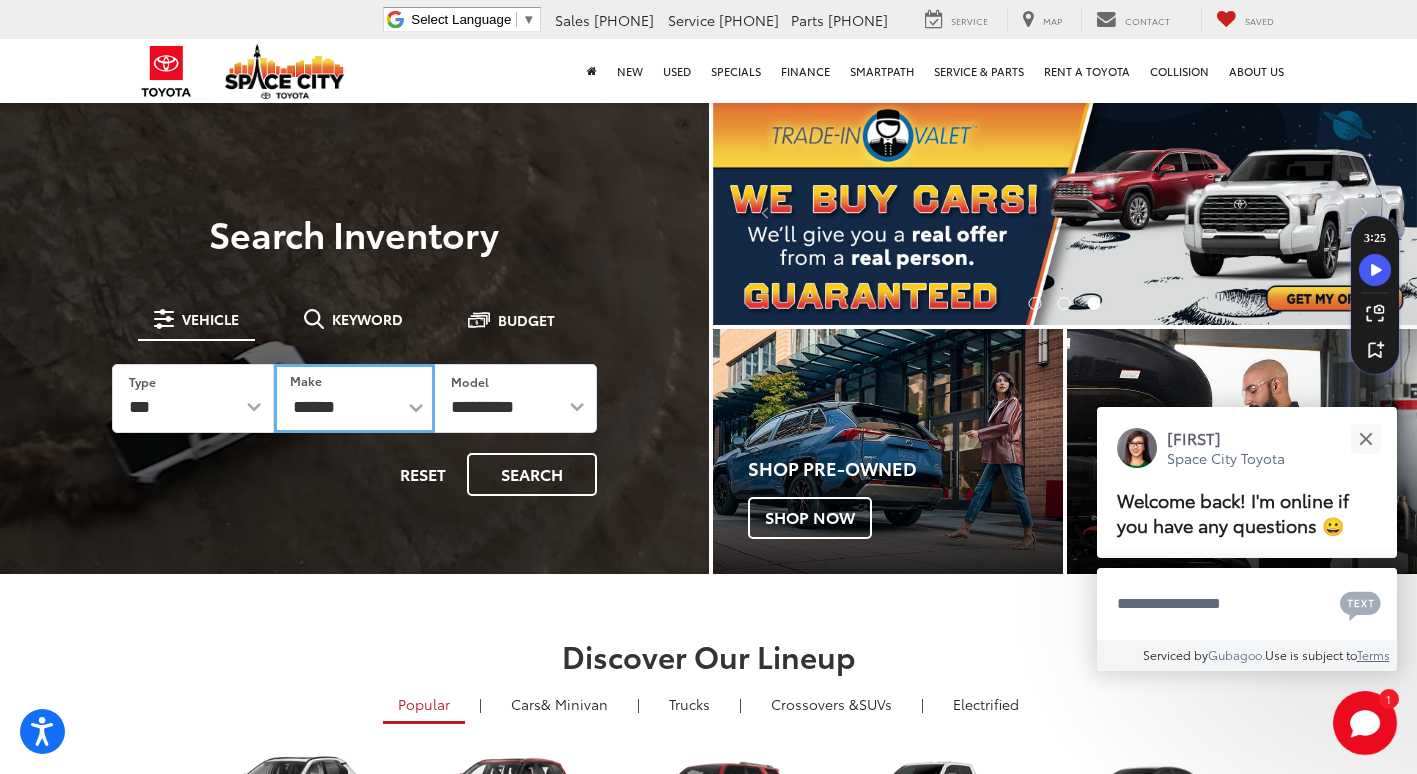 click on "**********" at bounding box center (355, 398) 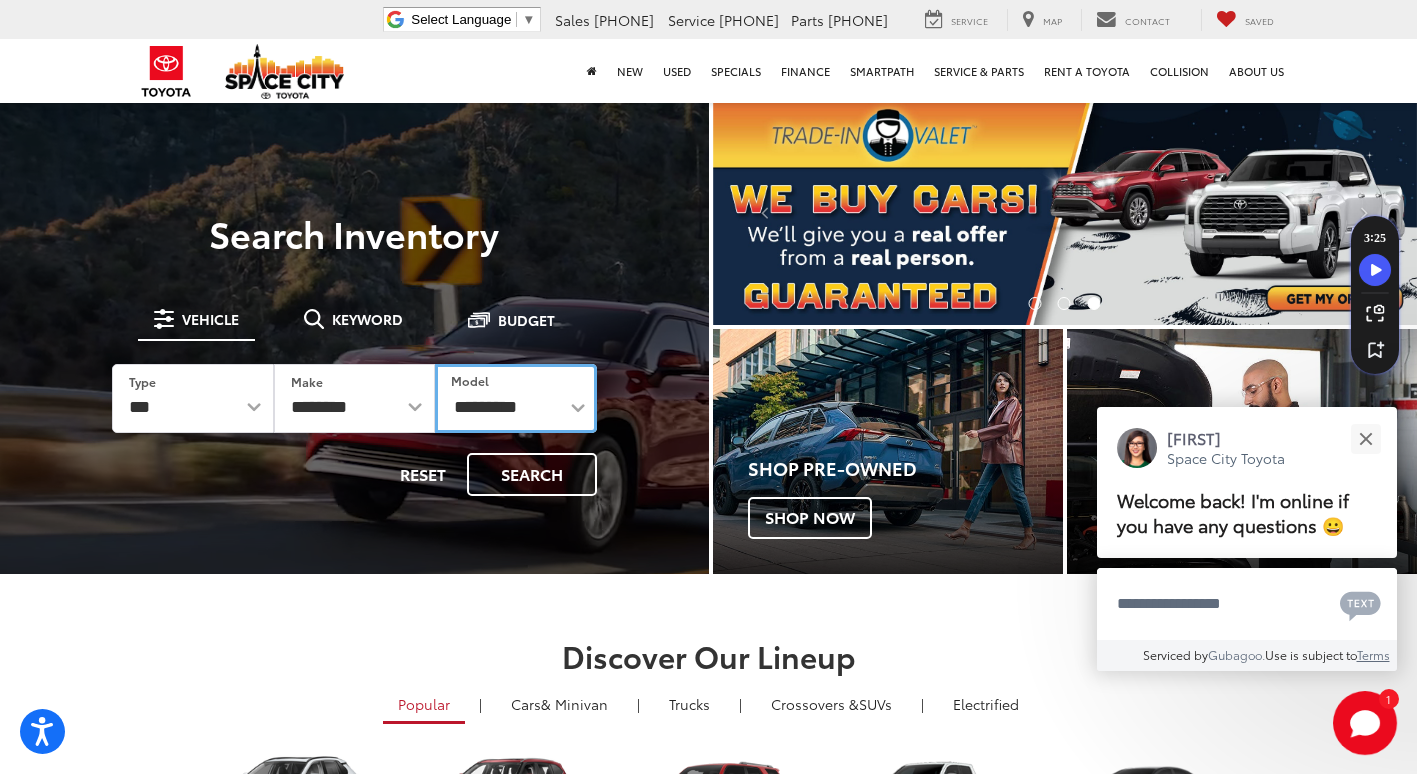 click on "**********" at bounding box center [516, 398] 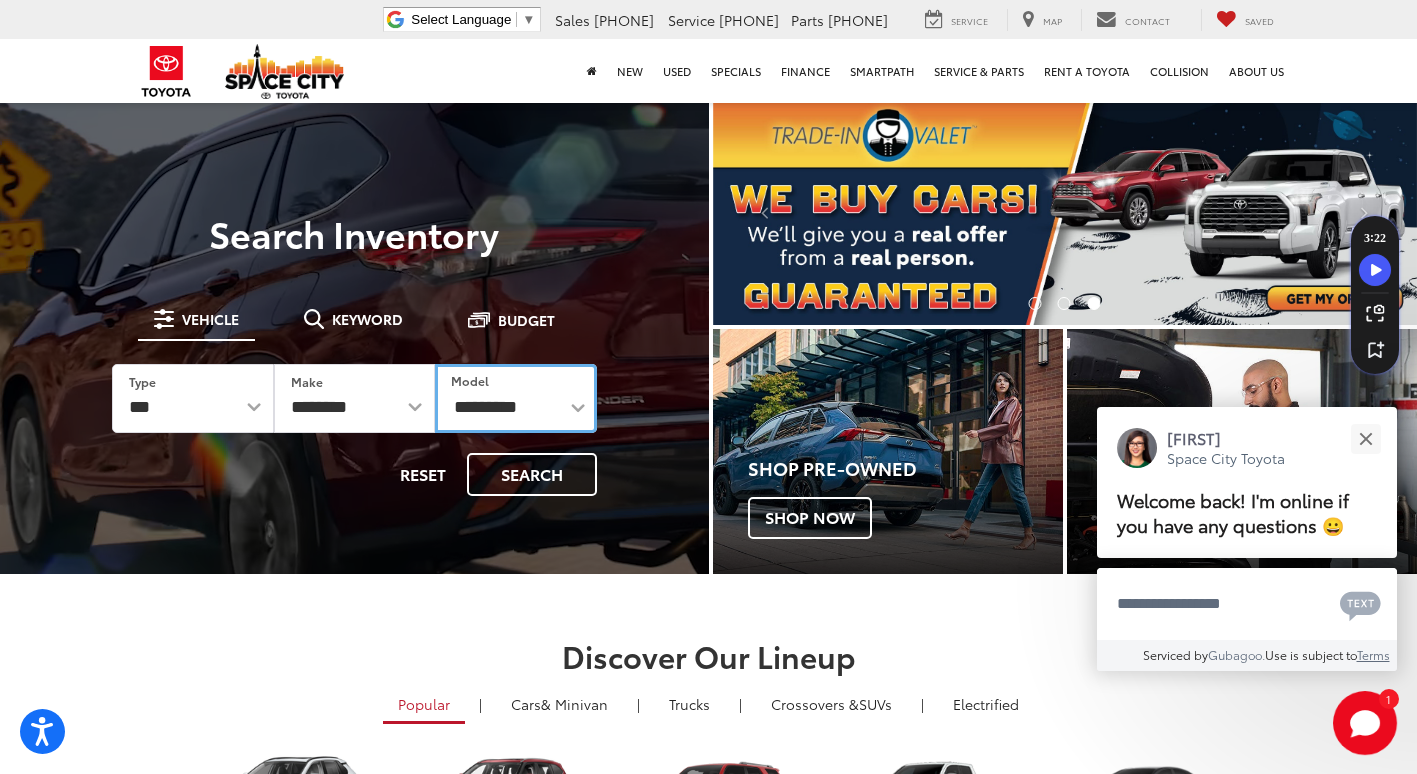 select on "*****" 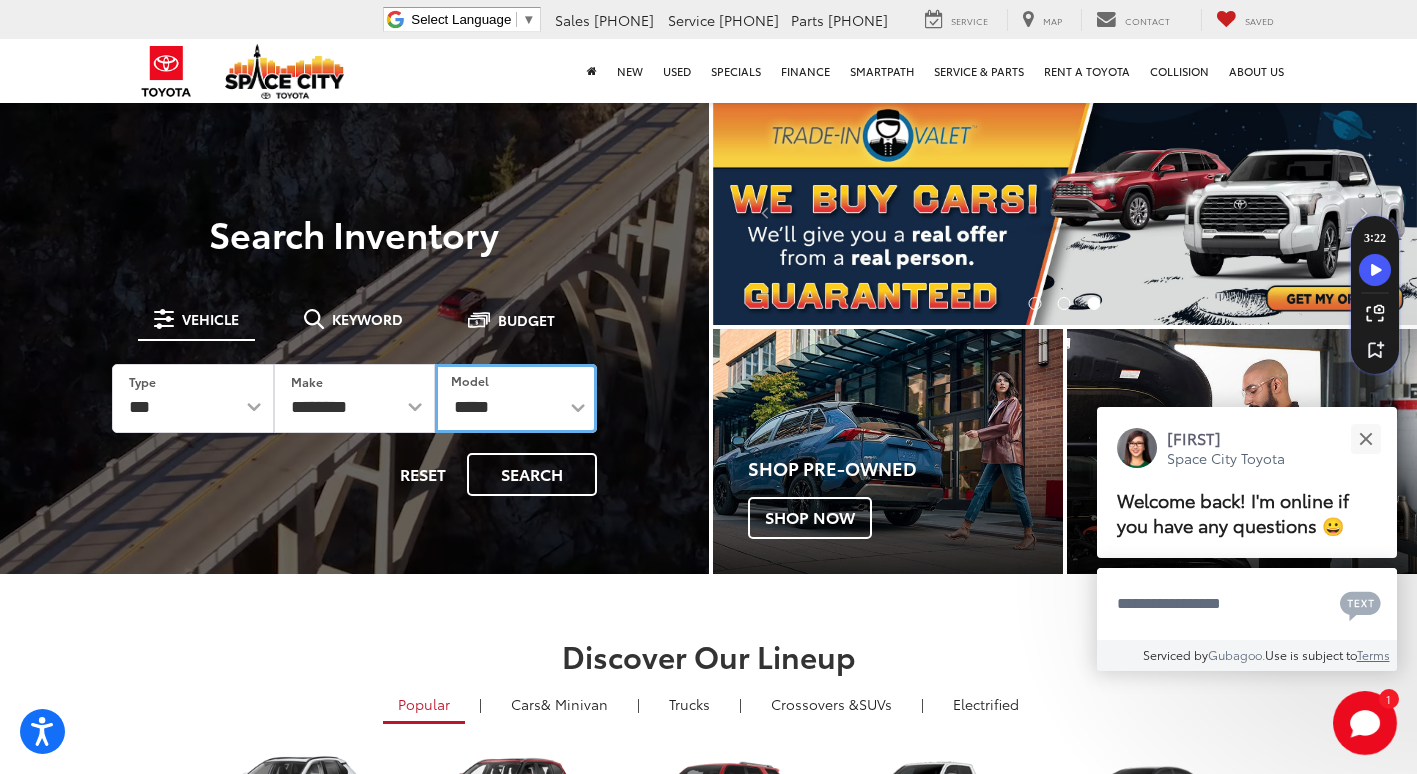 click on "**********" at bounding box center [516, 398] 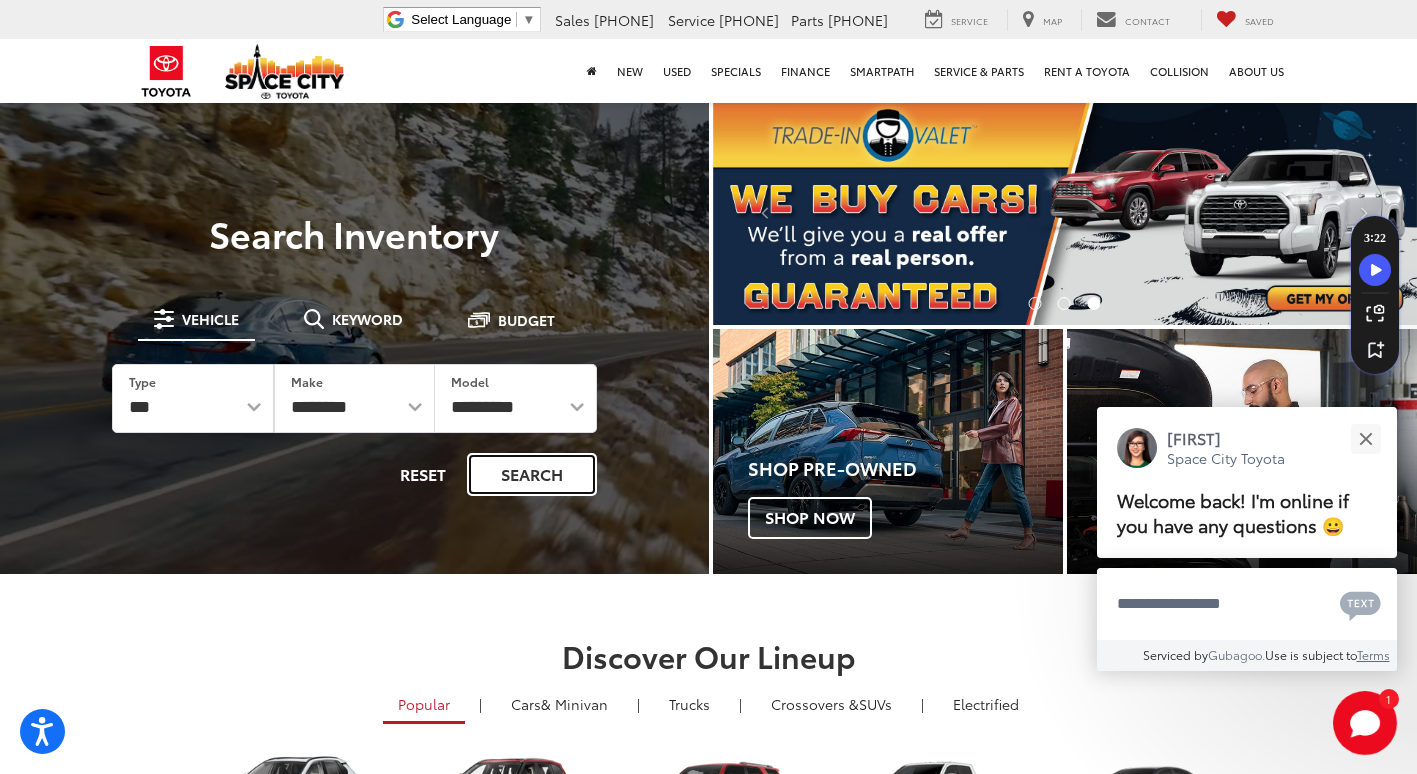 click on "Search" at bounding box center (532, 474) 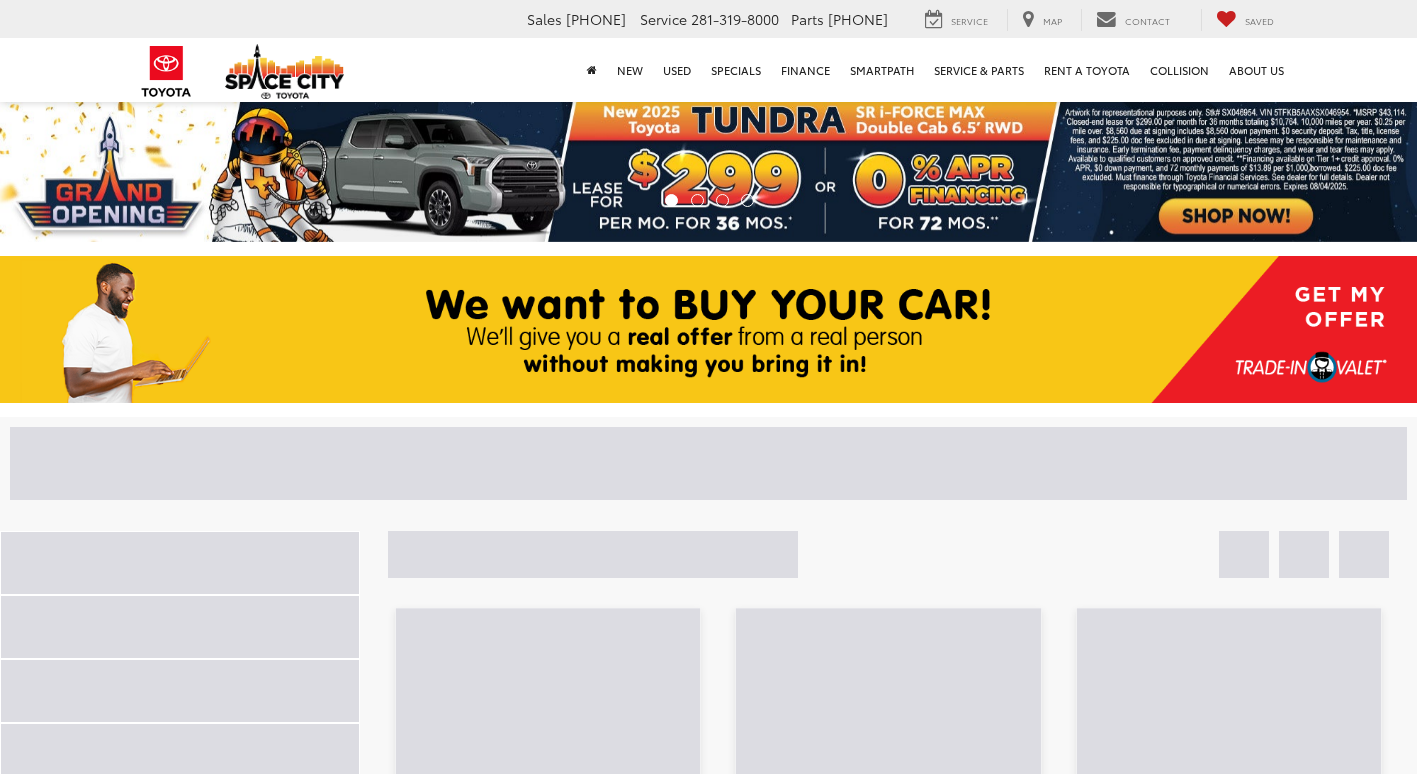 scroll, scrollTop: 0, scrollLeft: 0, axis: both 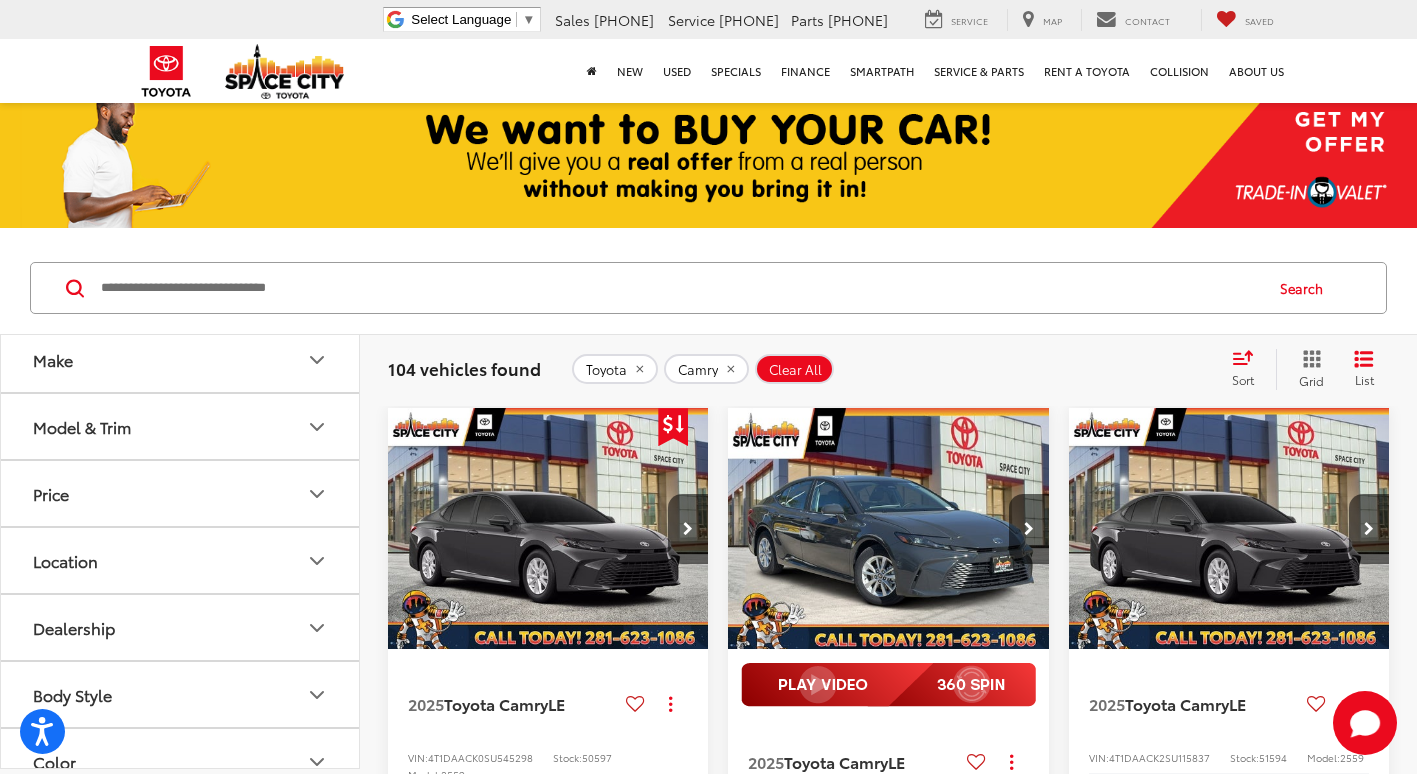 click 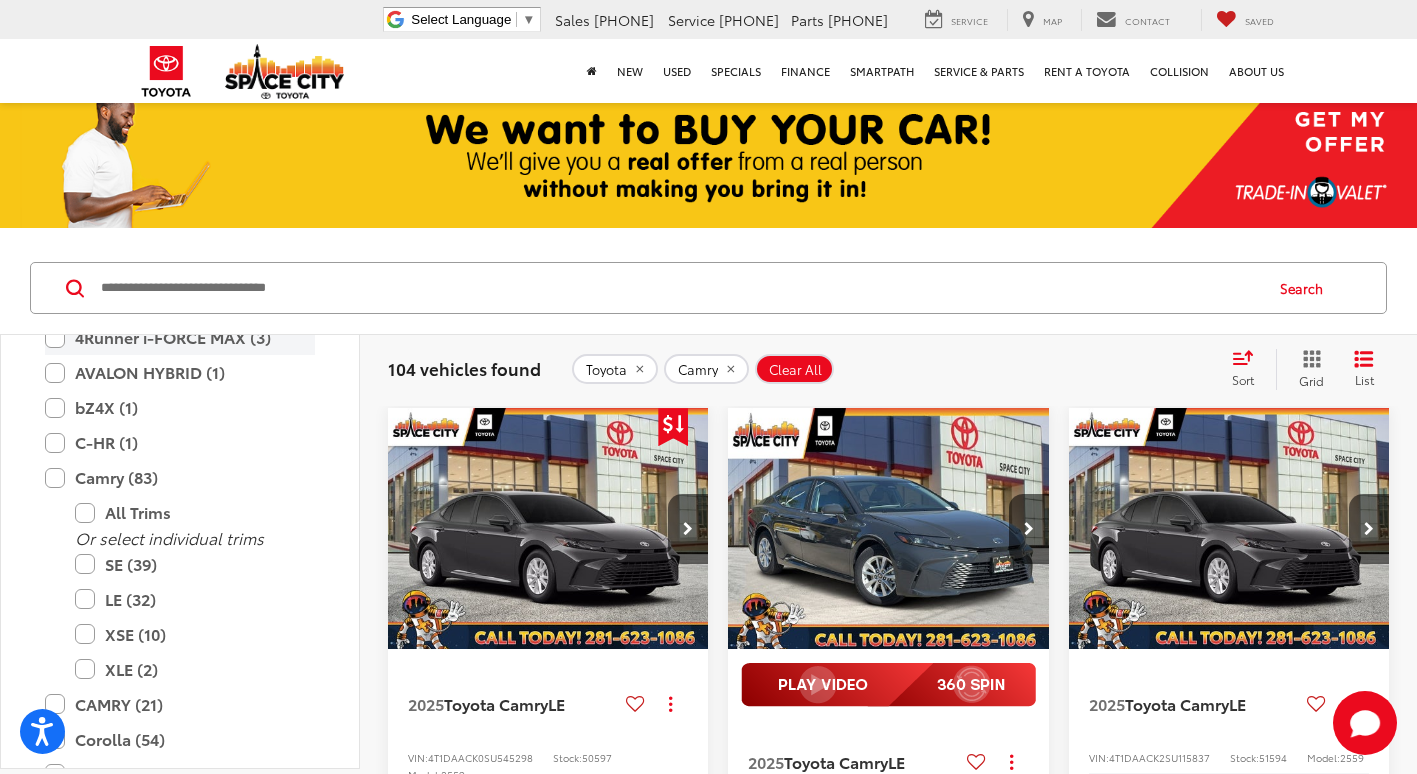 scroll, scrollTop: 488, scrollLeft: 0, axis: vertical 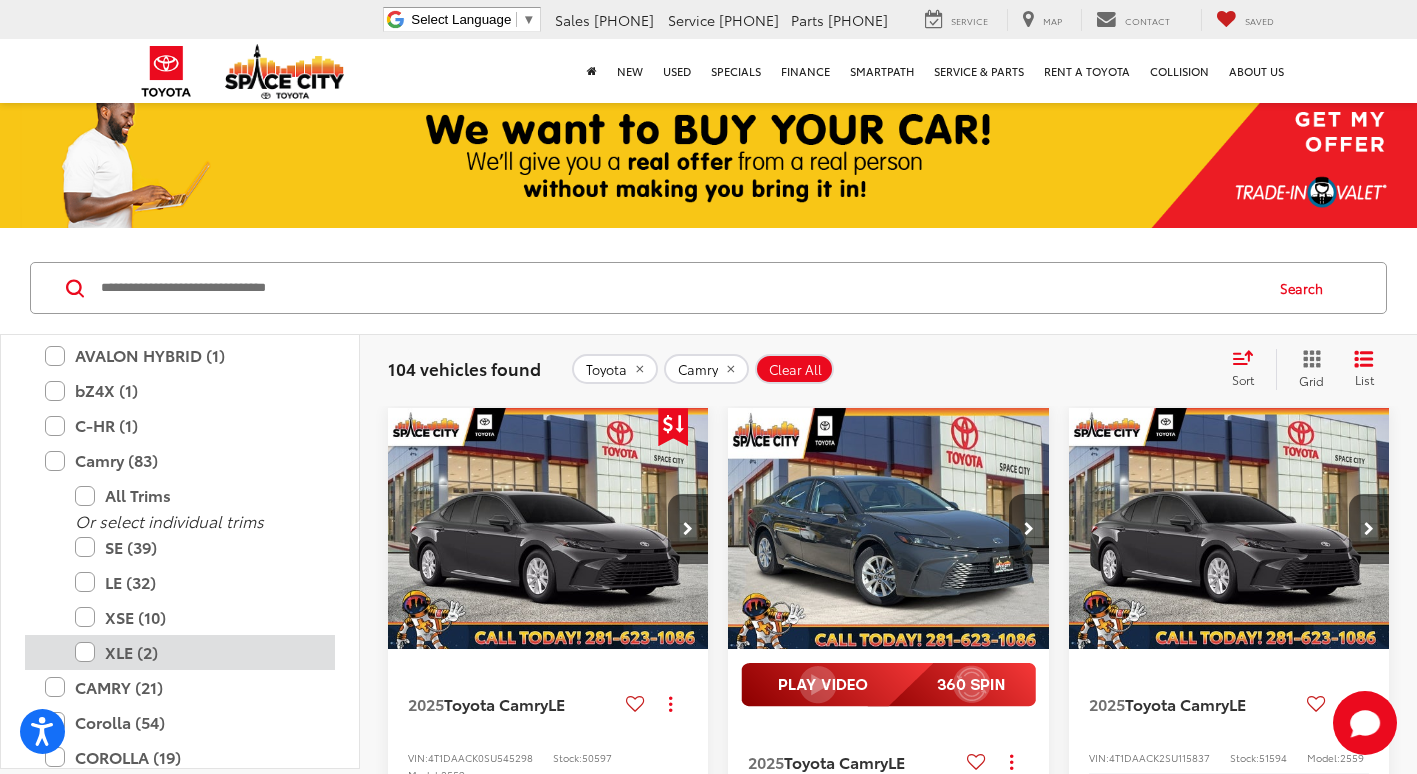 click on "XLE (2)" at bounding box center (195, 652) 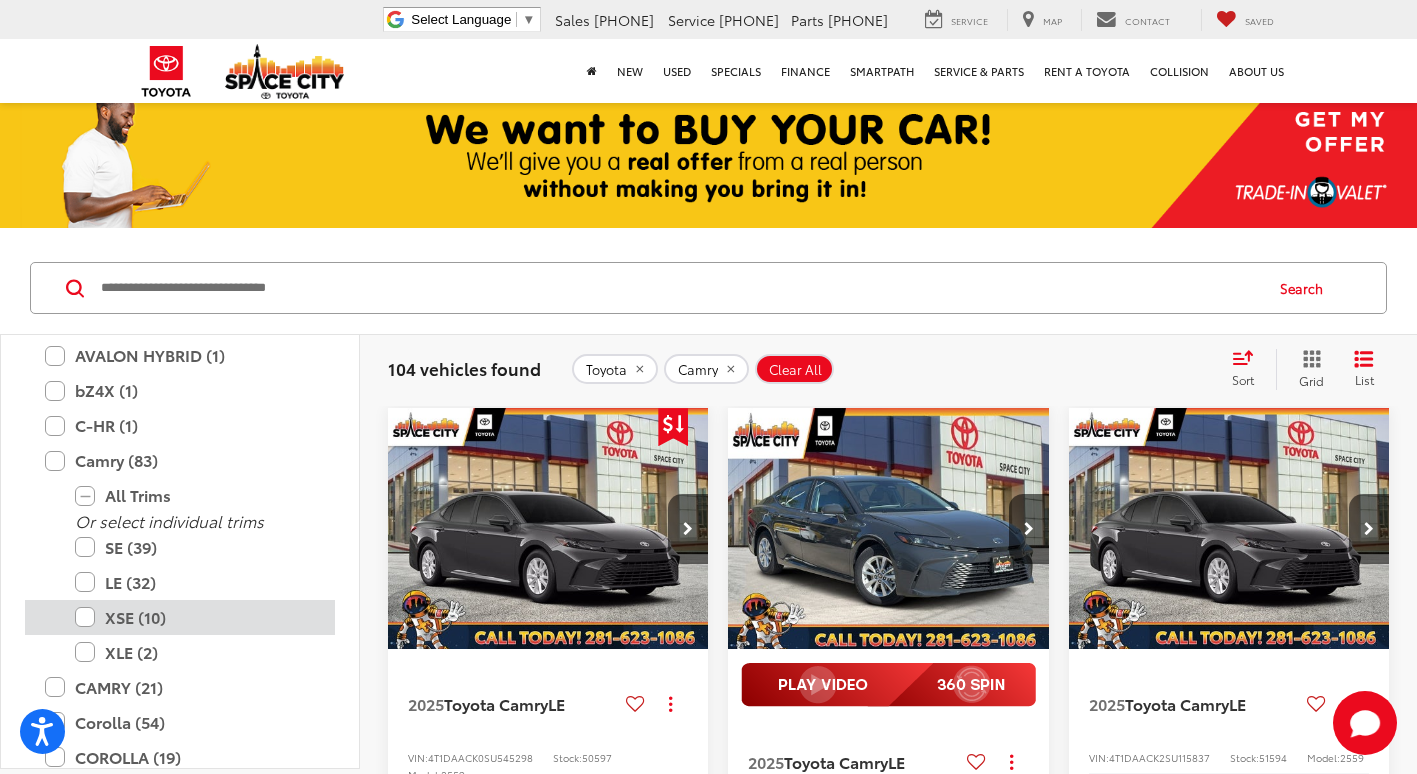 click on "XSE (10)" at bounding box center [195, 617] 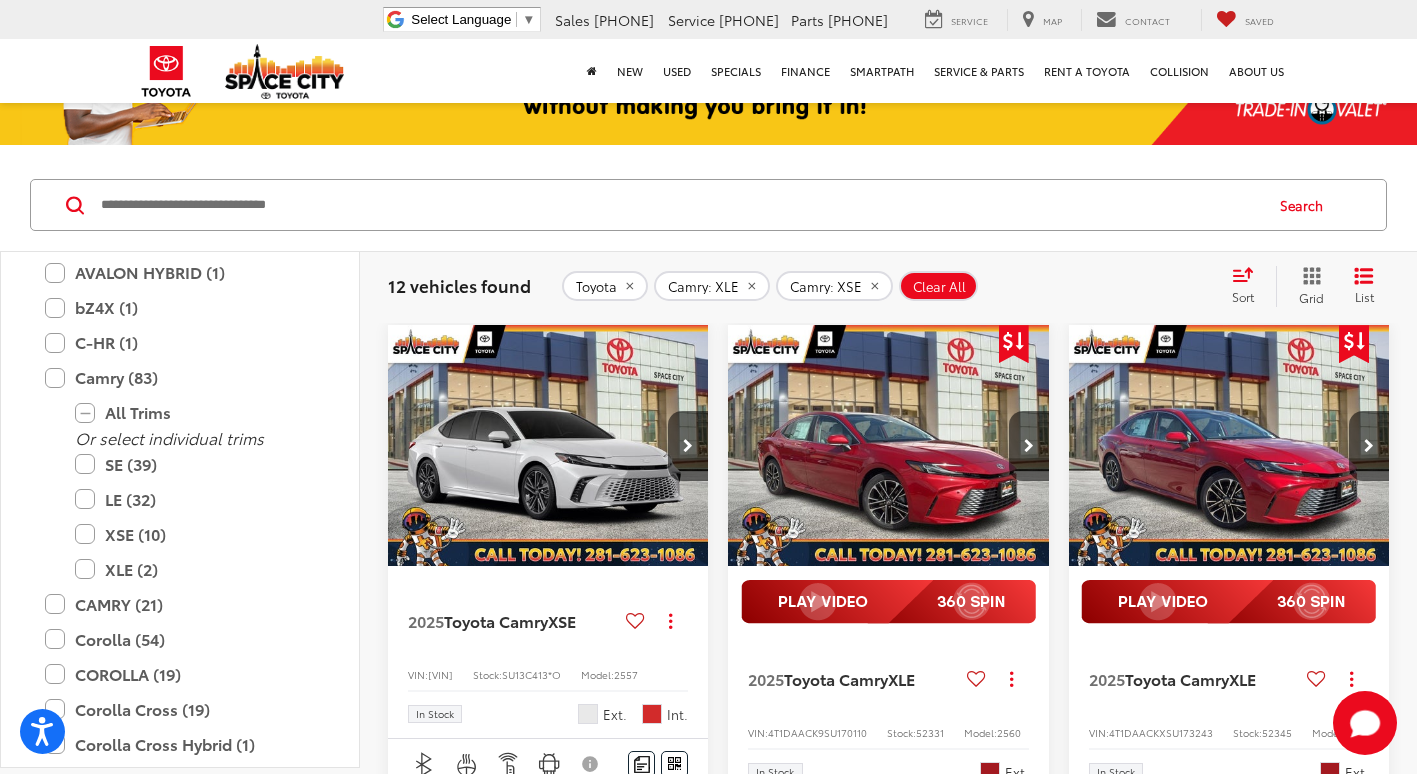 scroll, scrollTop: 257, scrollLeft: 0, axis: vertical 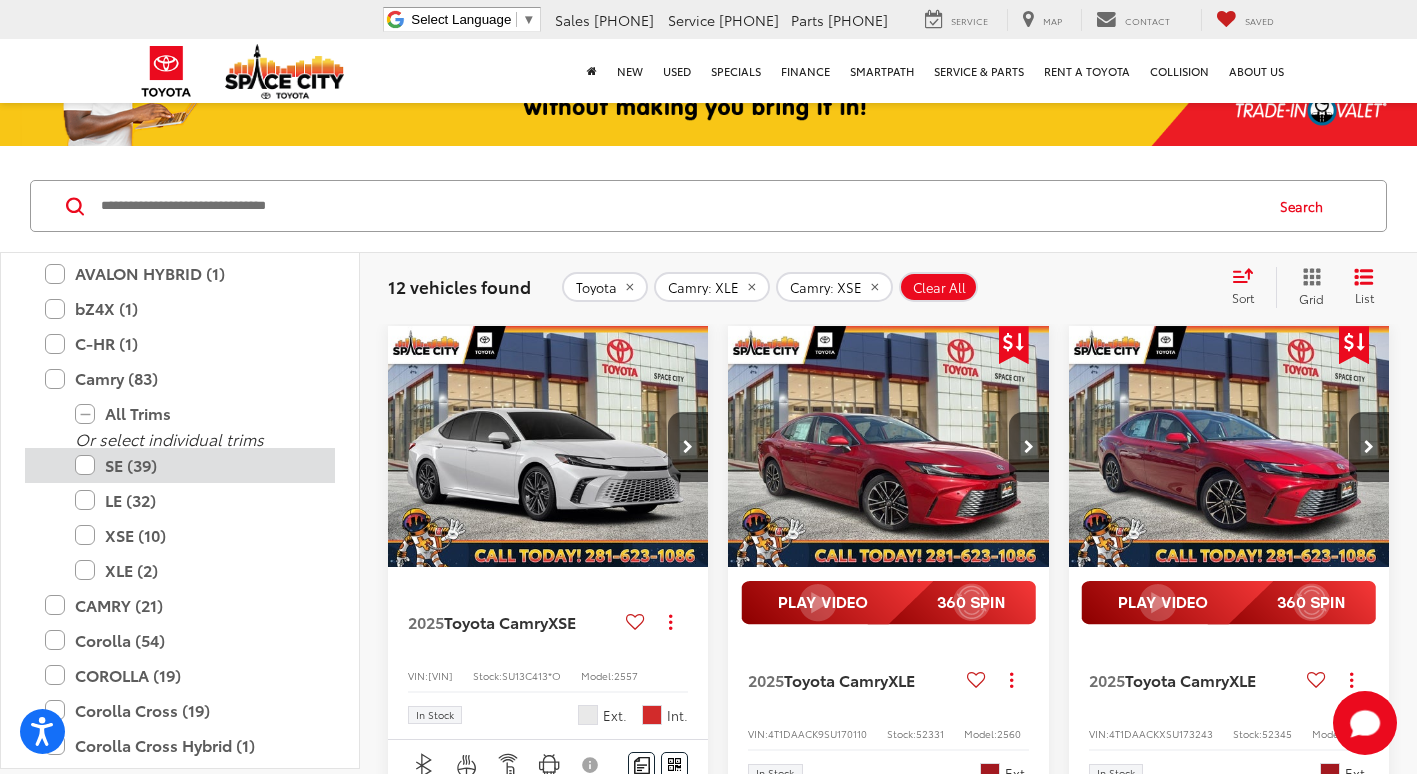 click on "SE (39)" at bounding box center [195, 465] 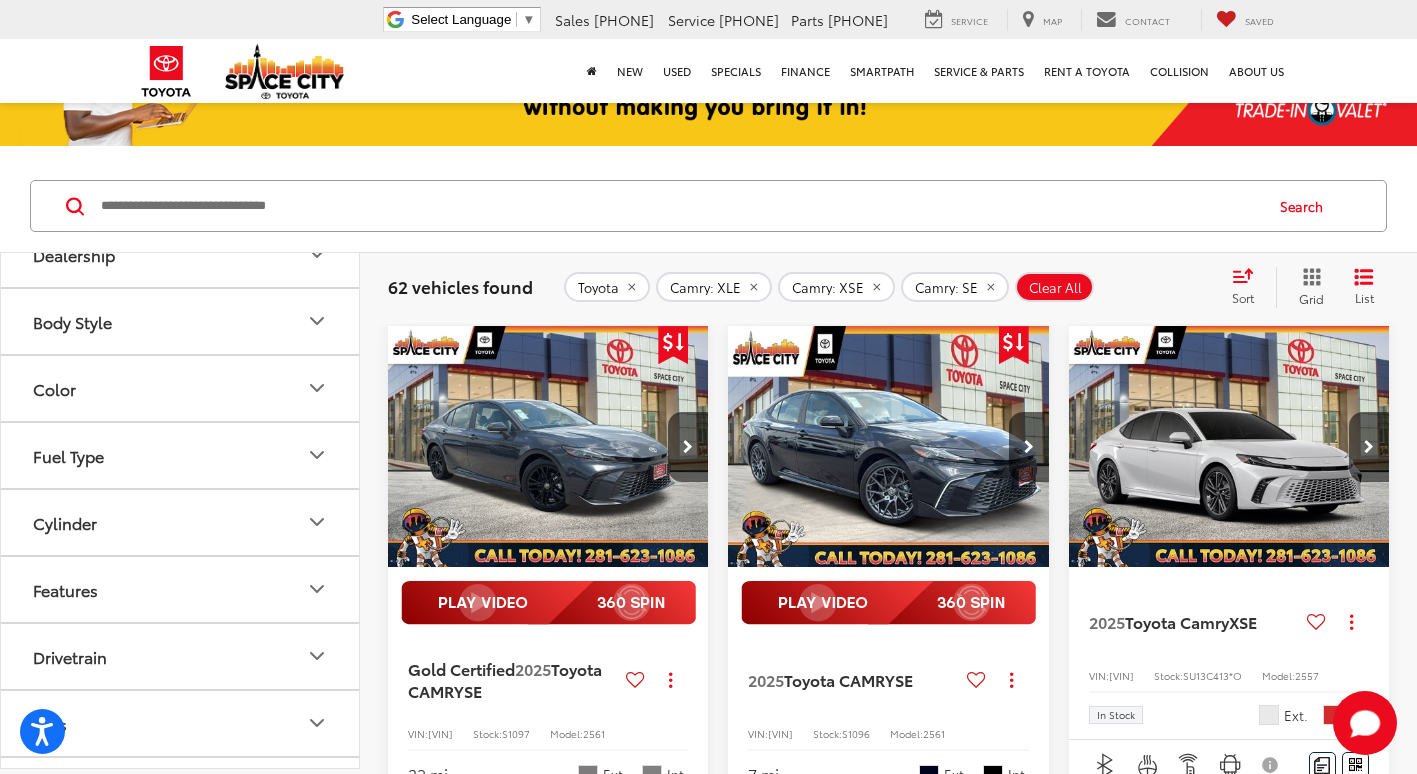 scroll, scrollTop: 2304, scrollLeft: 0, axis: vertical 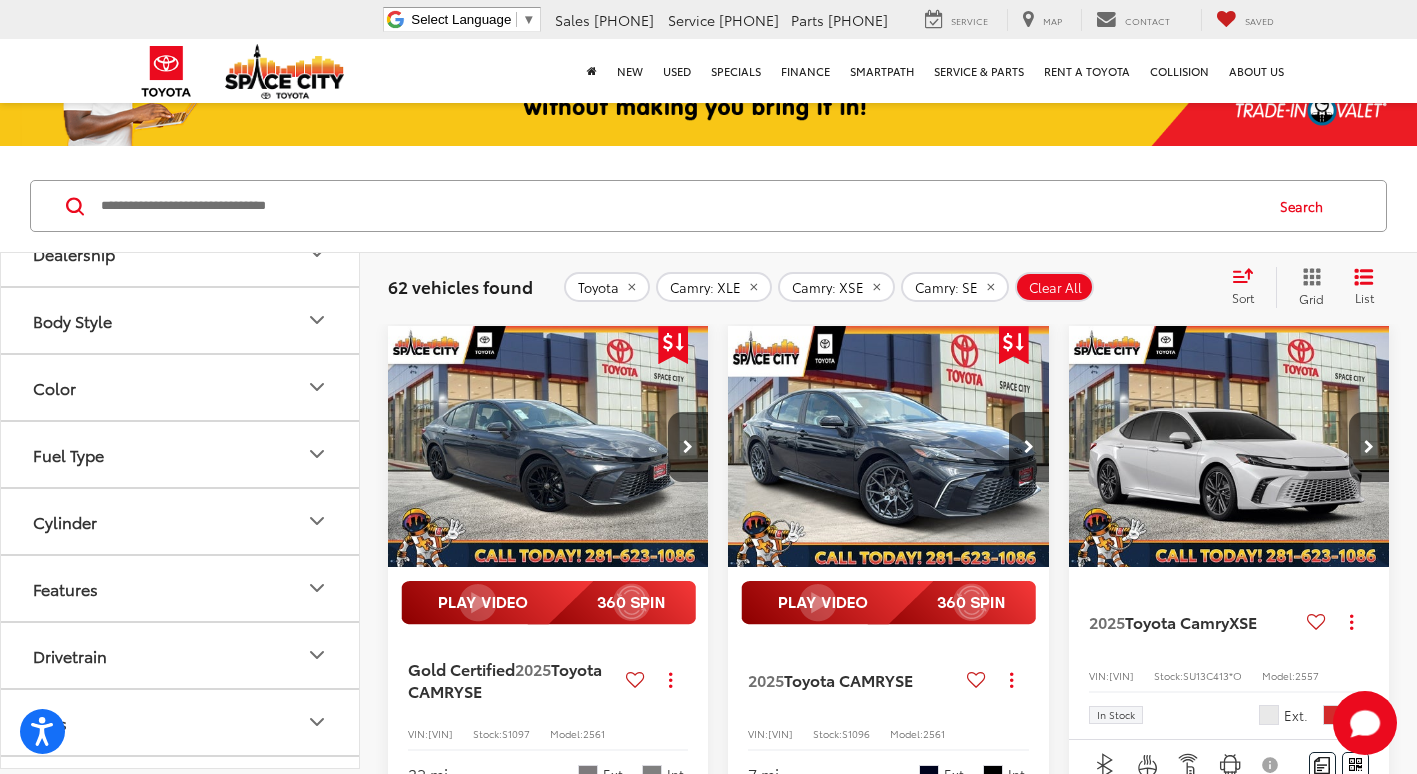 click on "Features" at bounding box center [181, 588] 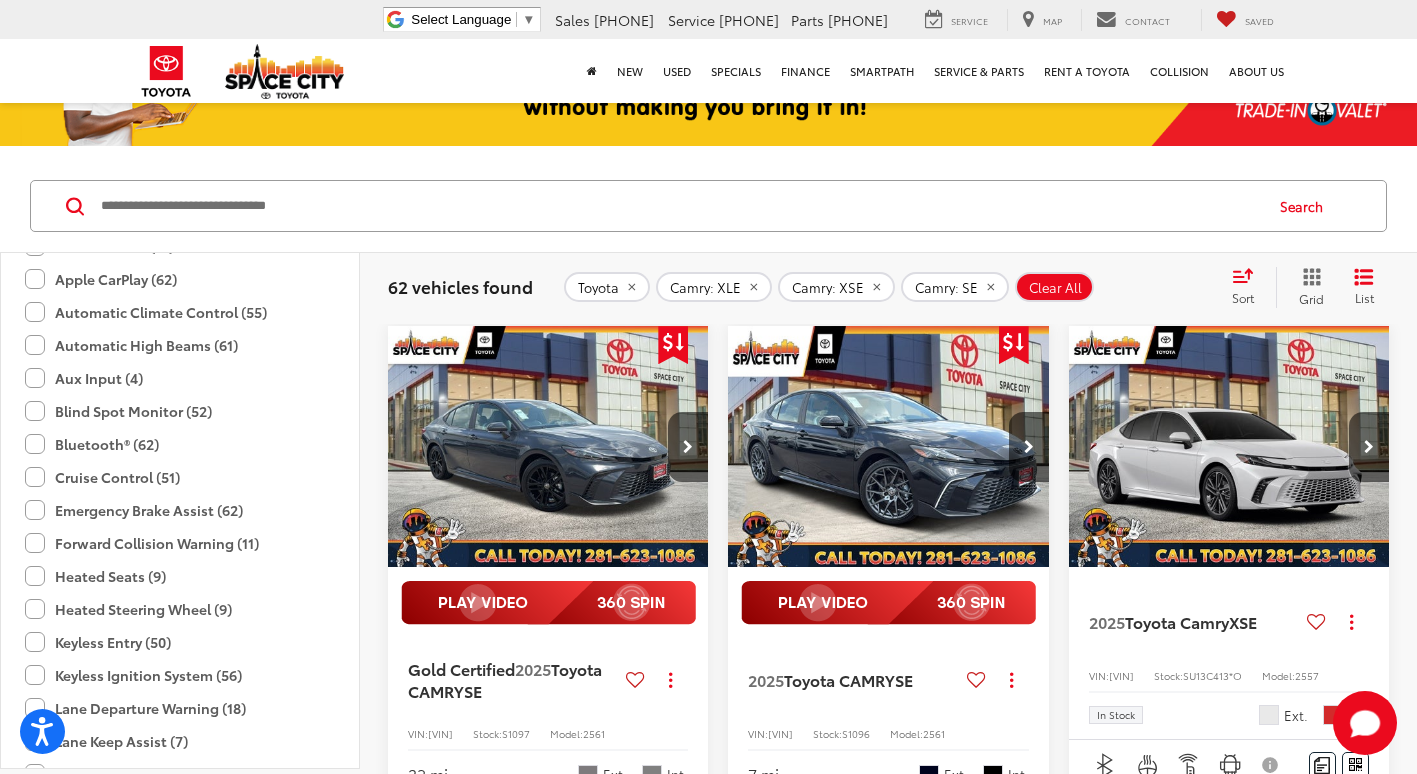scroll, scrollTop: 2766, scrollLeft: 0, axis: vertical 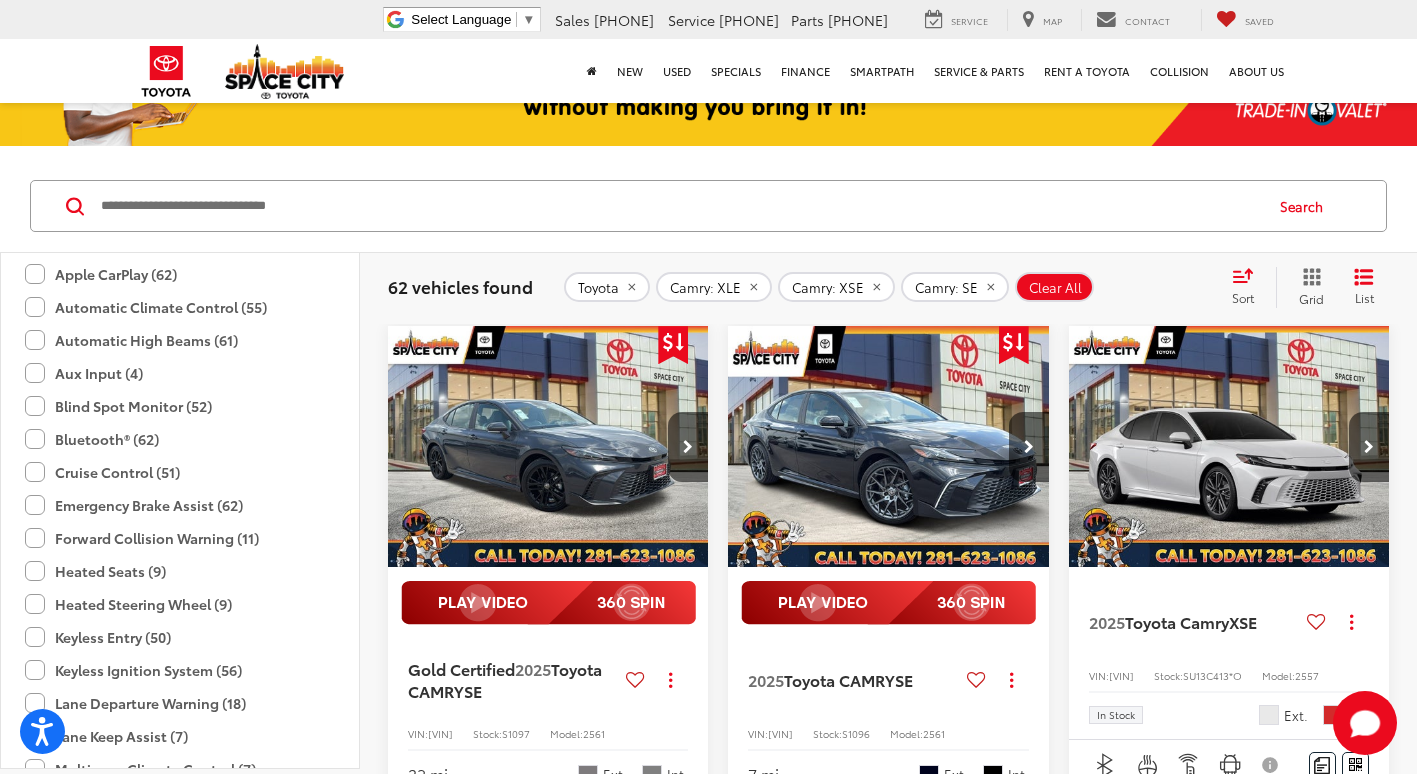 click on "Heated Seats (9)" 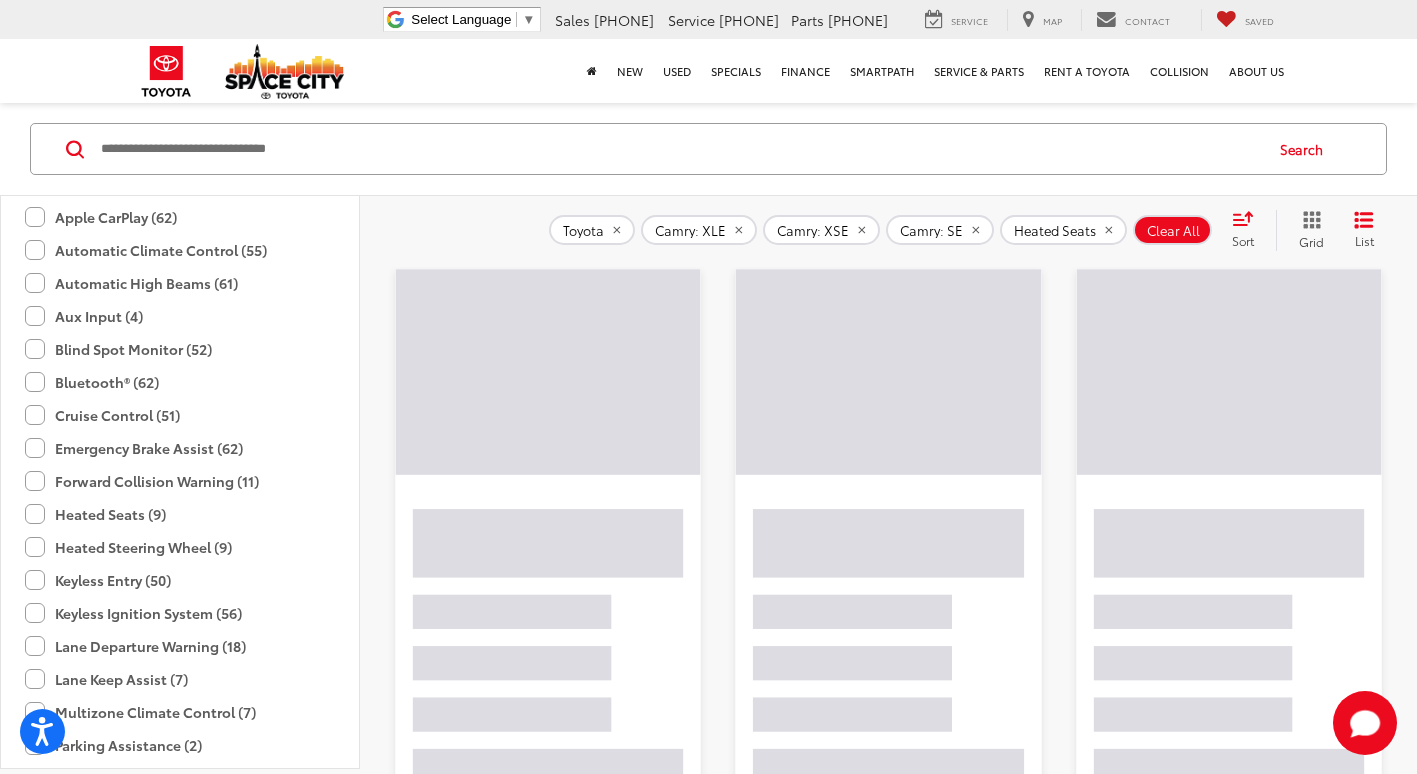 scroll, scrollTop: 313, scrollLeft: 0, axis: vertical 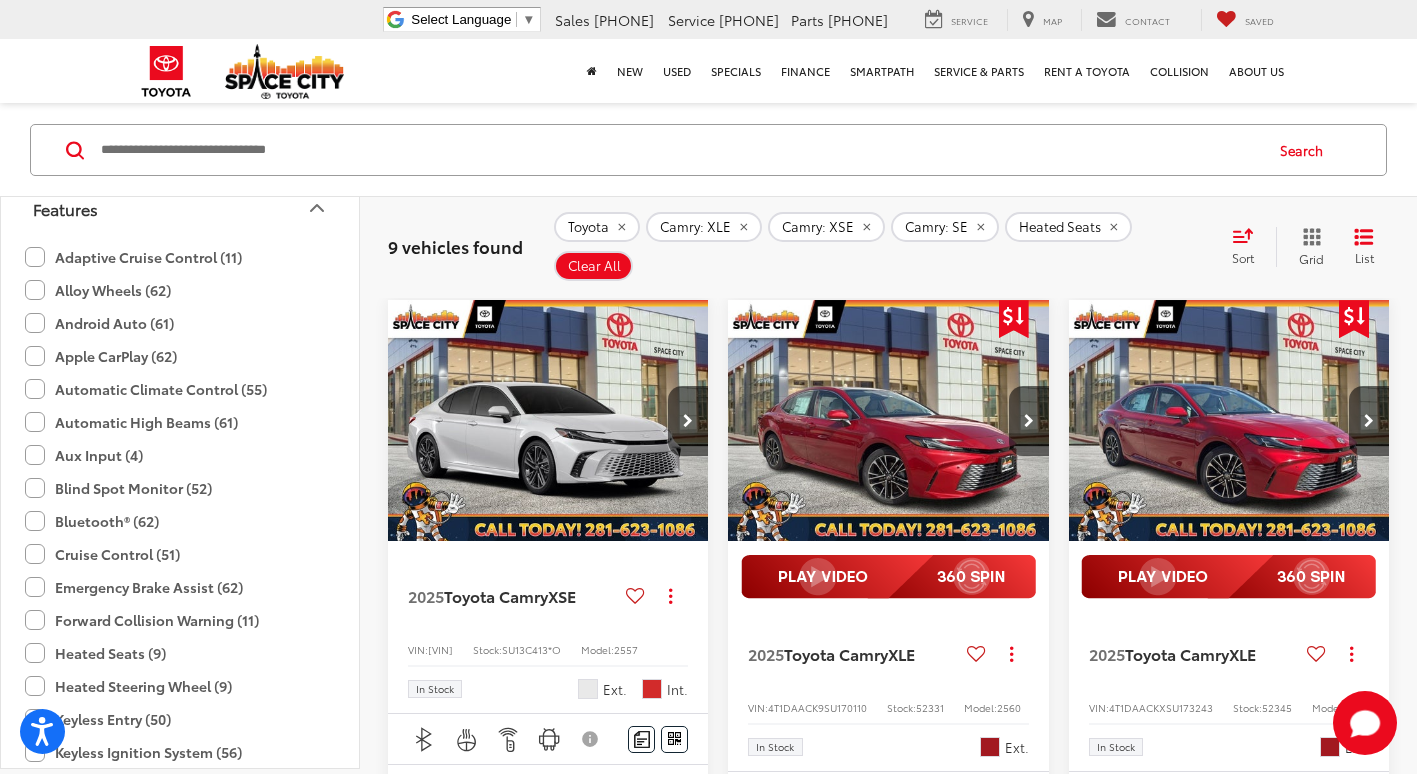 click on "Adaptive Cruise Control (11)" 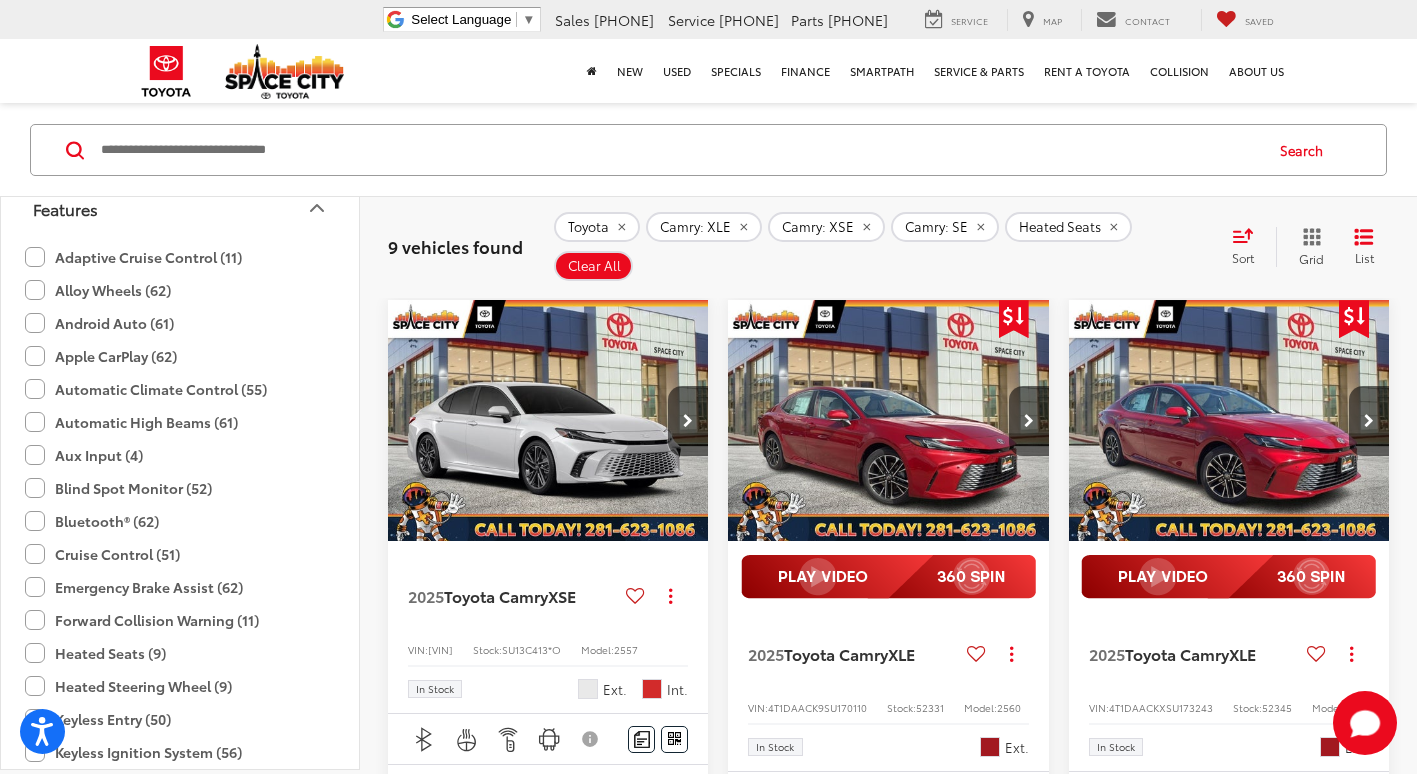scroll, scrollTop: 2799, scrollLeft: 0, axis: vertical 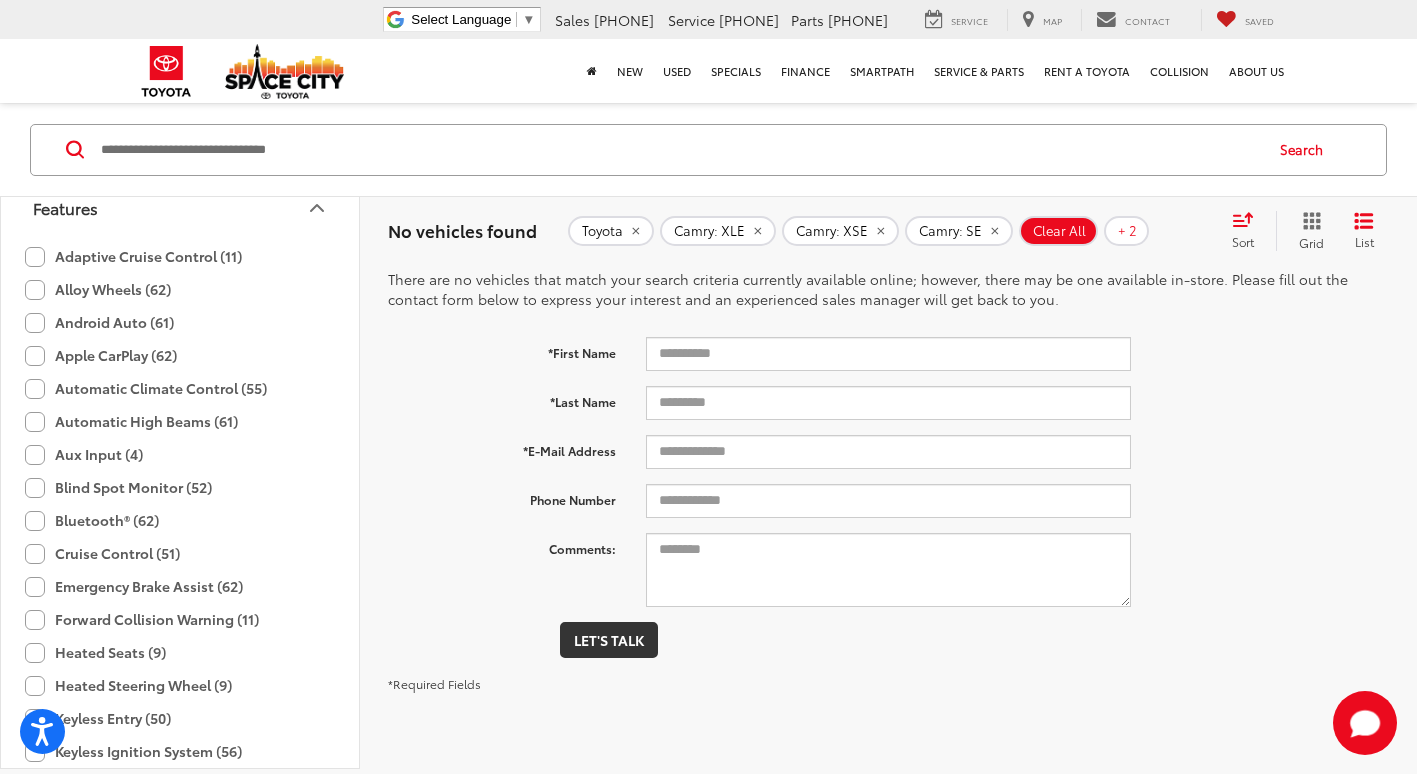 click on "Adaptive Cruise Control (11)" 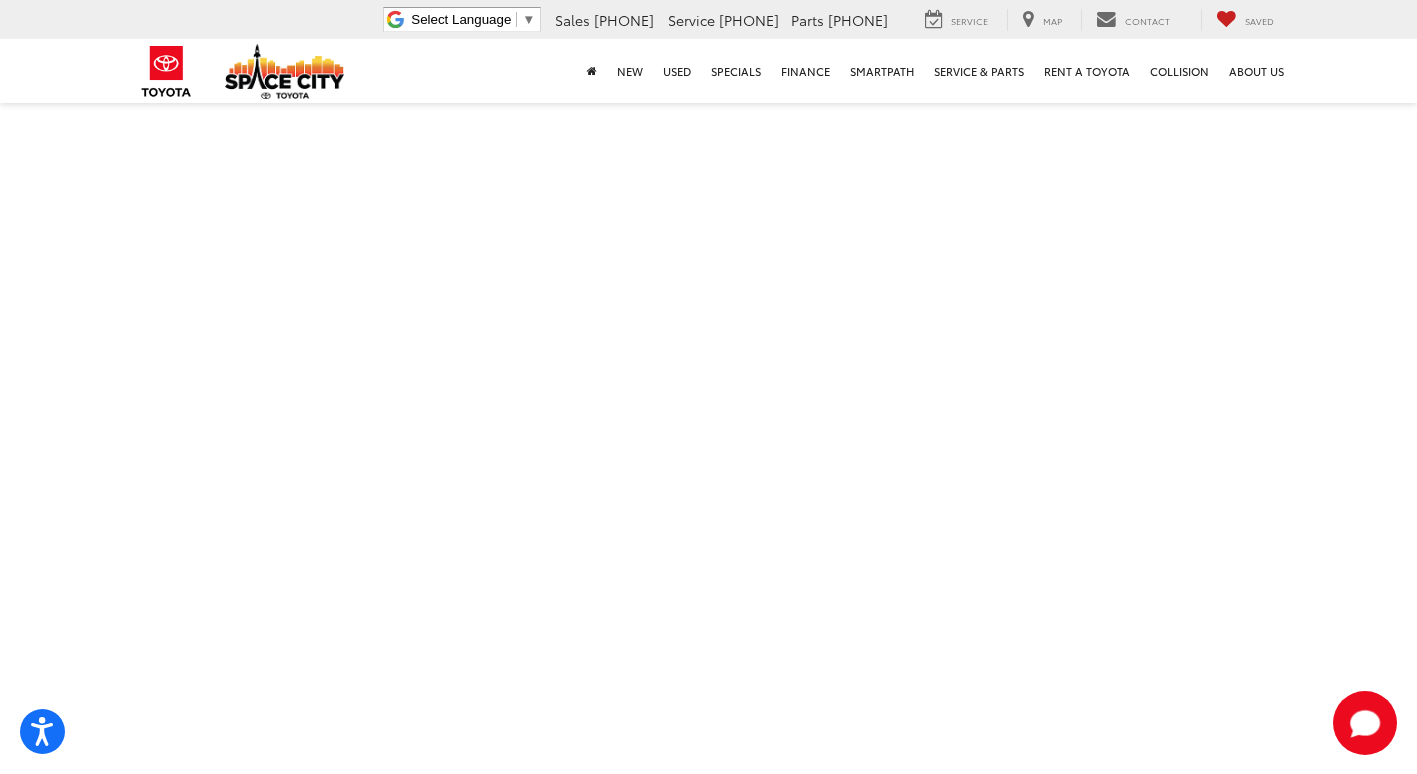 scroll, scrollTop: 2628, scrollLeft: 0, axis: vertical 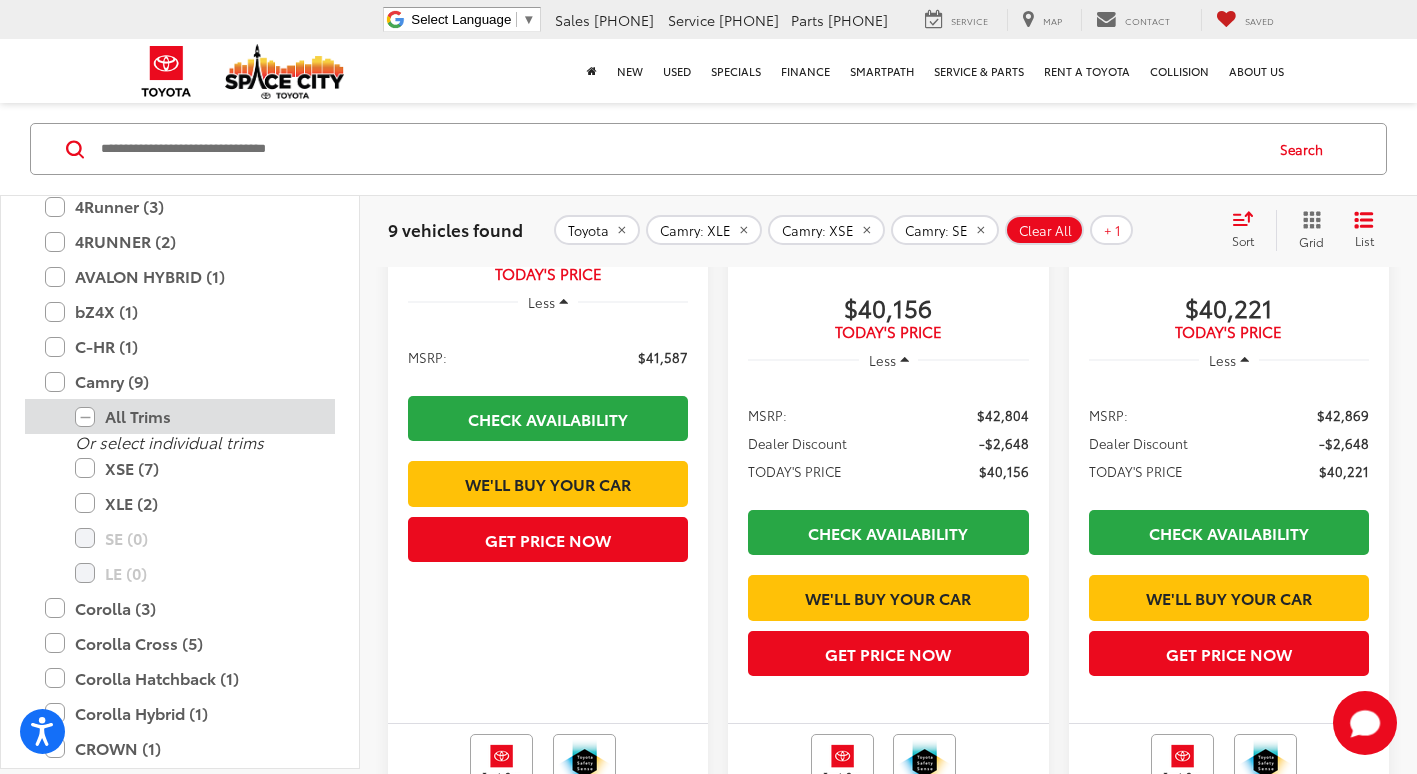 click on "All Trims" at bounding box center (195, 416) 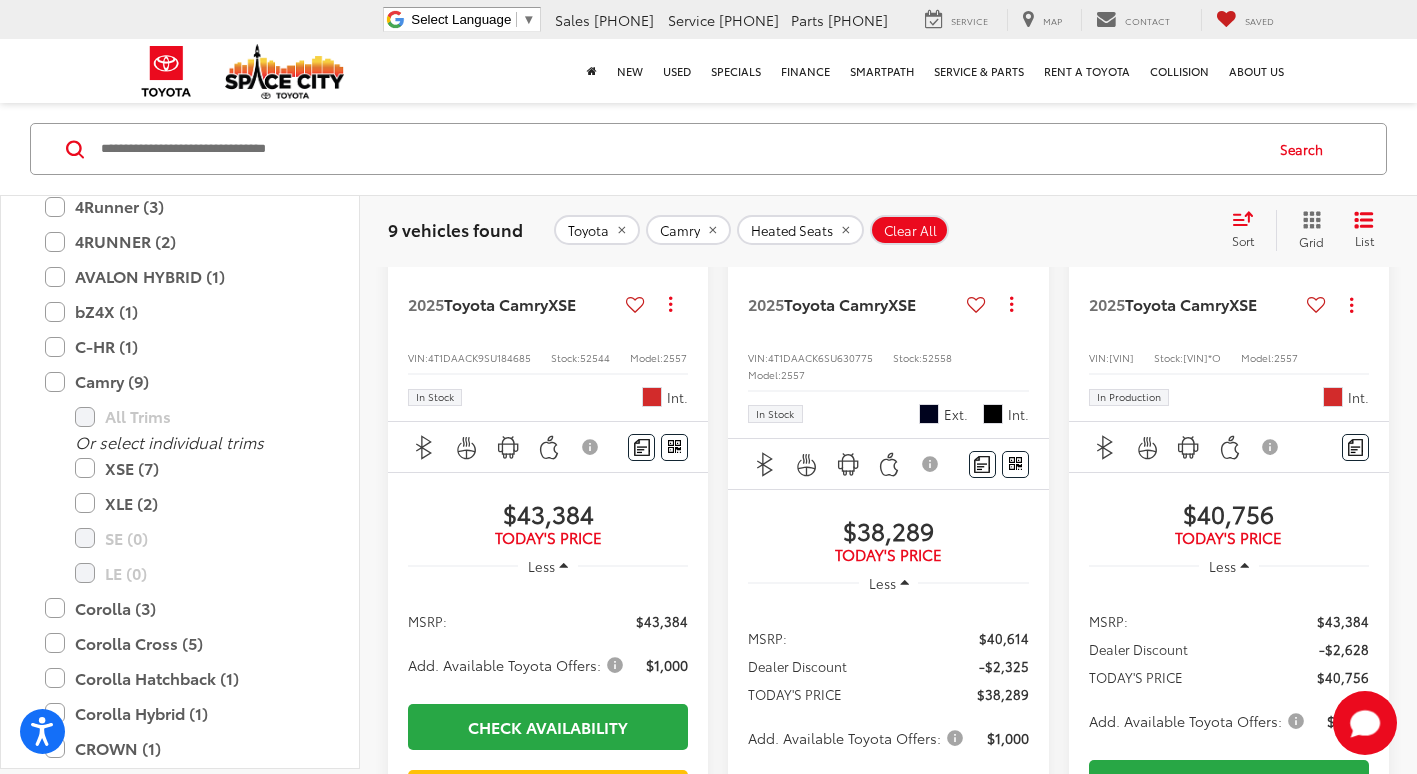 scroll, scrollTop: 2992, scrollLeft: 0, axis: vertical 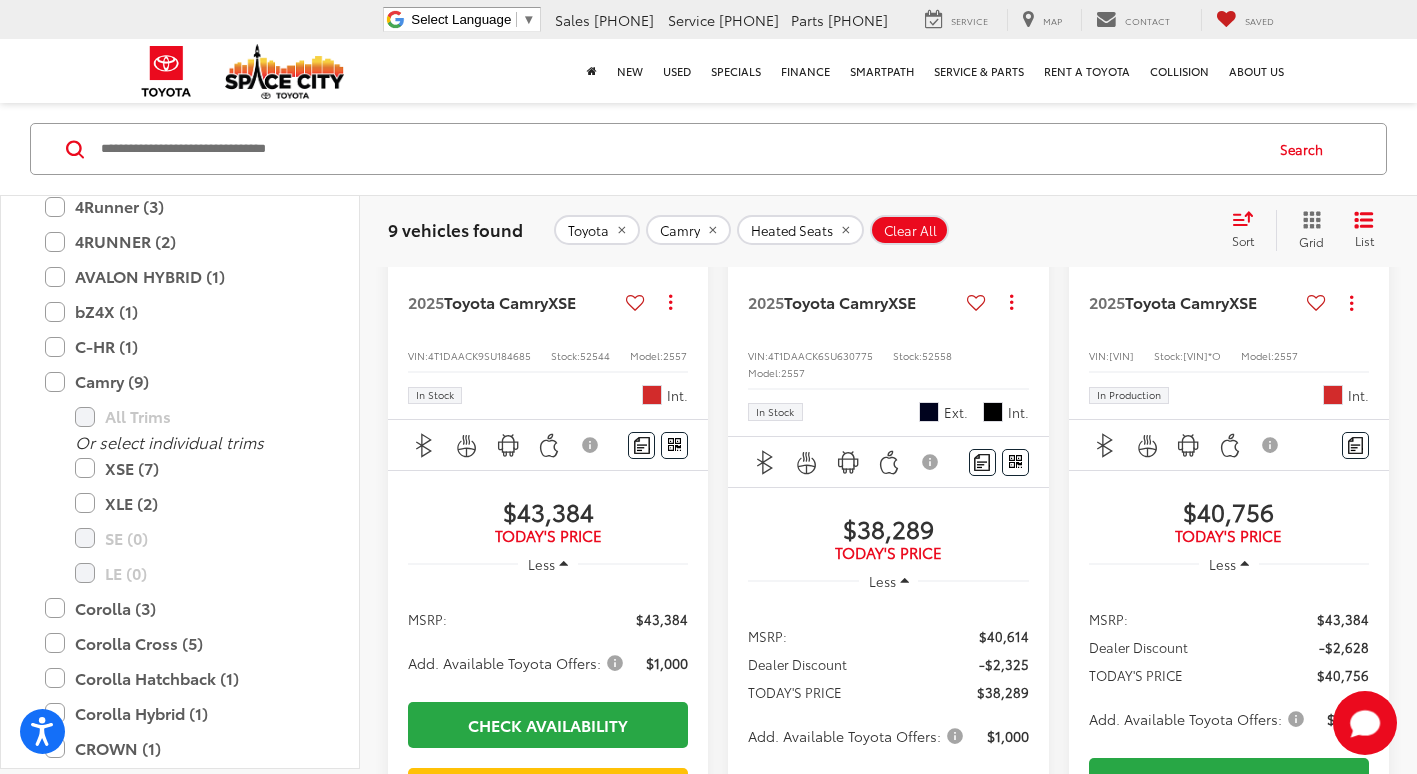 click at bounding box center [888, 127] 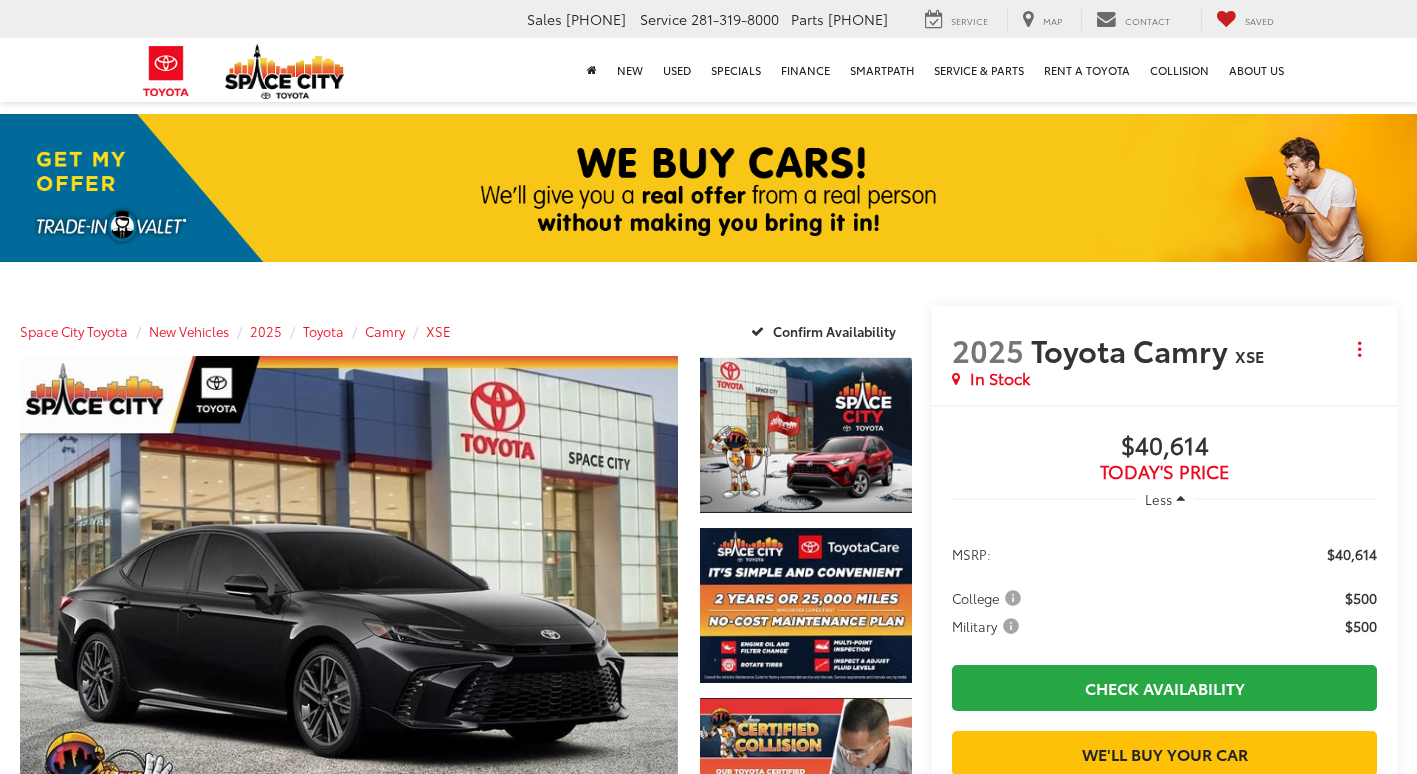 scroll, scrollTop: 0, scrollLeft: 0, axis: both 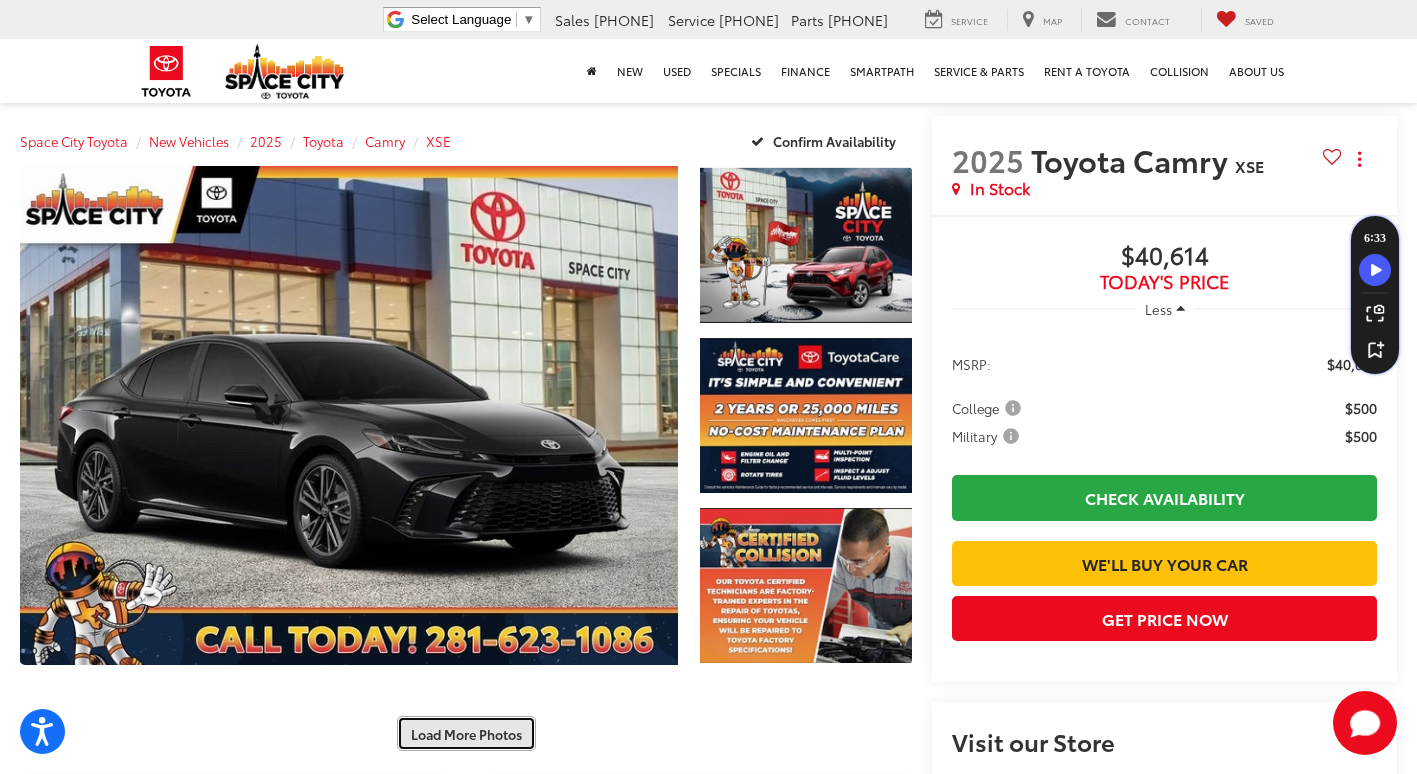 click on "Load More Photos" at bounding box center [466, 733] 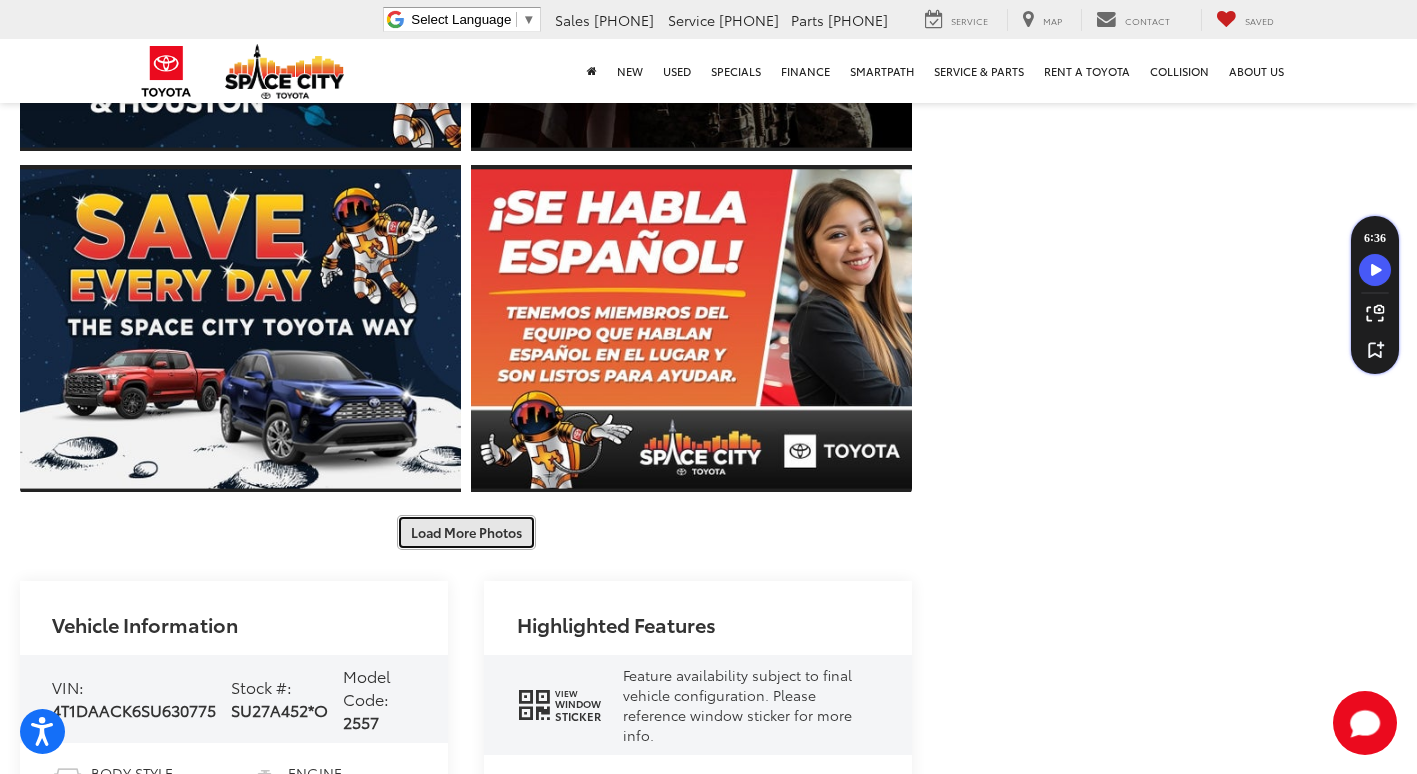 scroll, scrollTop: 1066, scrollLeft: 0, axis: vertical 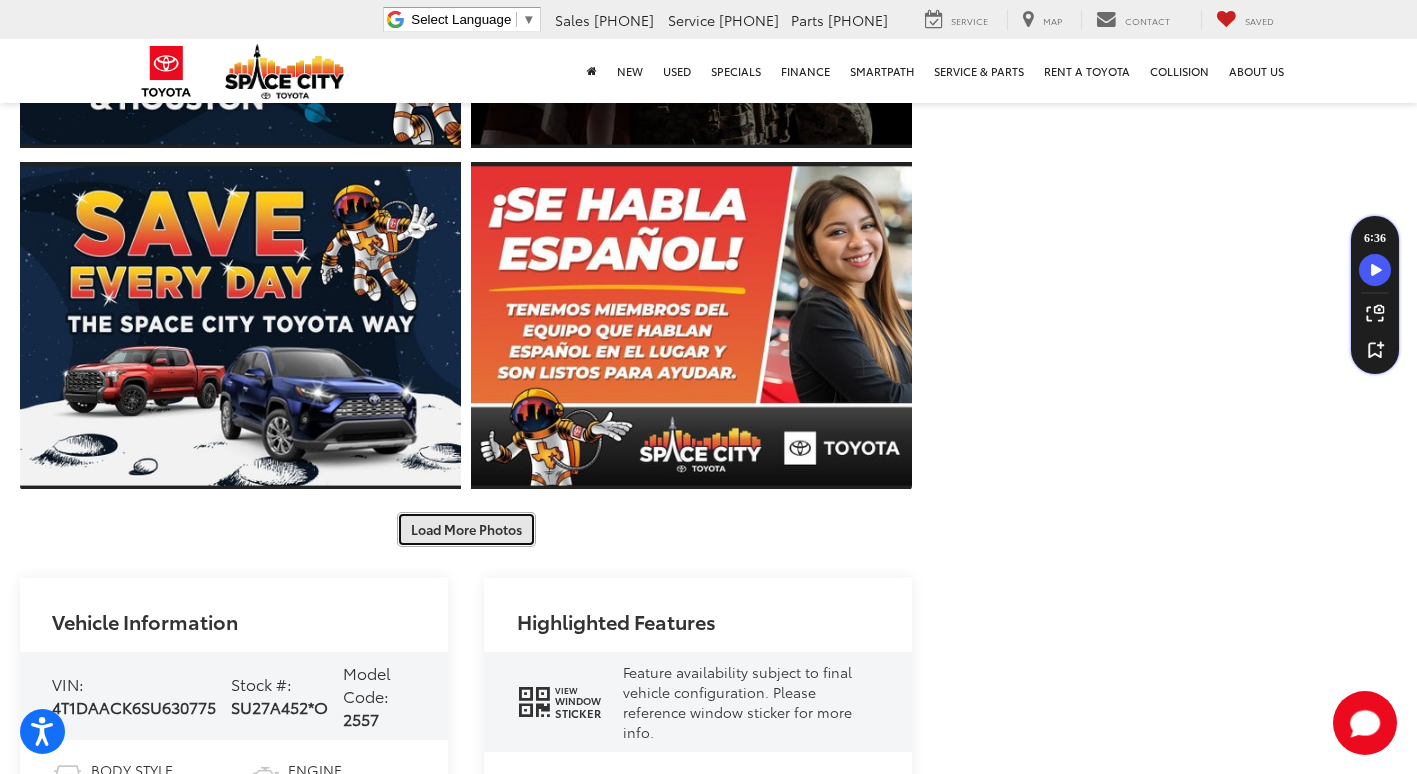 click on "Load More Photos" at bounding box center (466, 529) 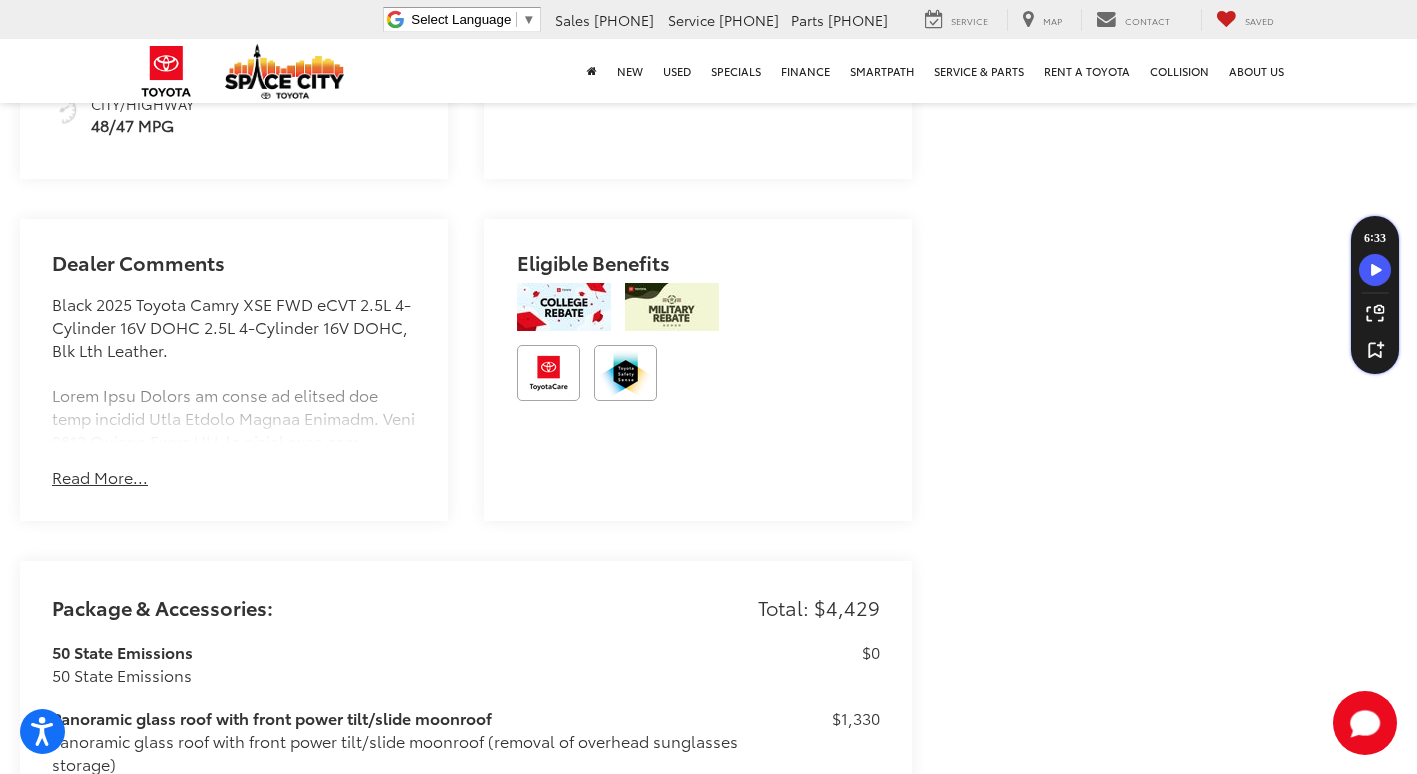 scroll, scrollTop: 2623, scrollLeft: 0, axis: vertical 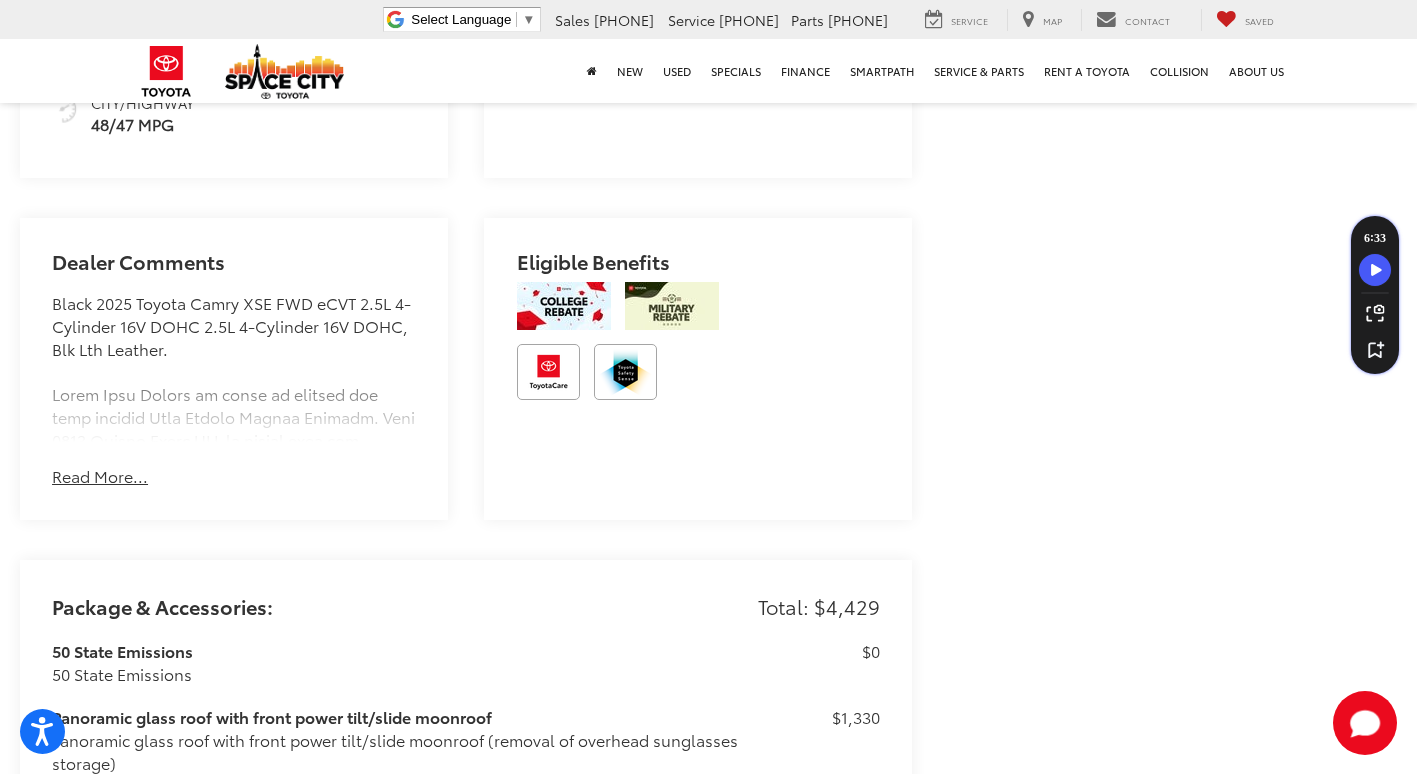 click on "Read More..." at bounding box center (100, 476) 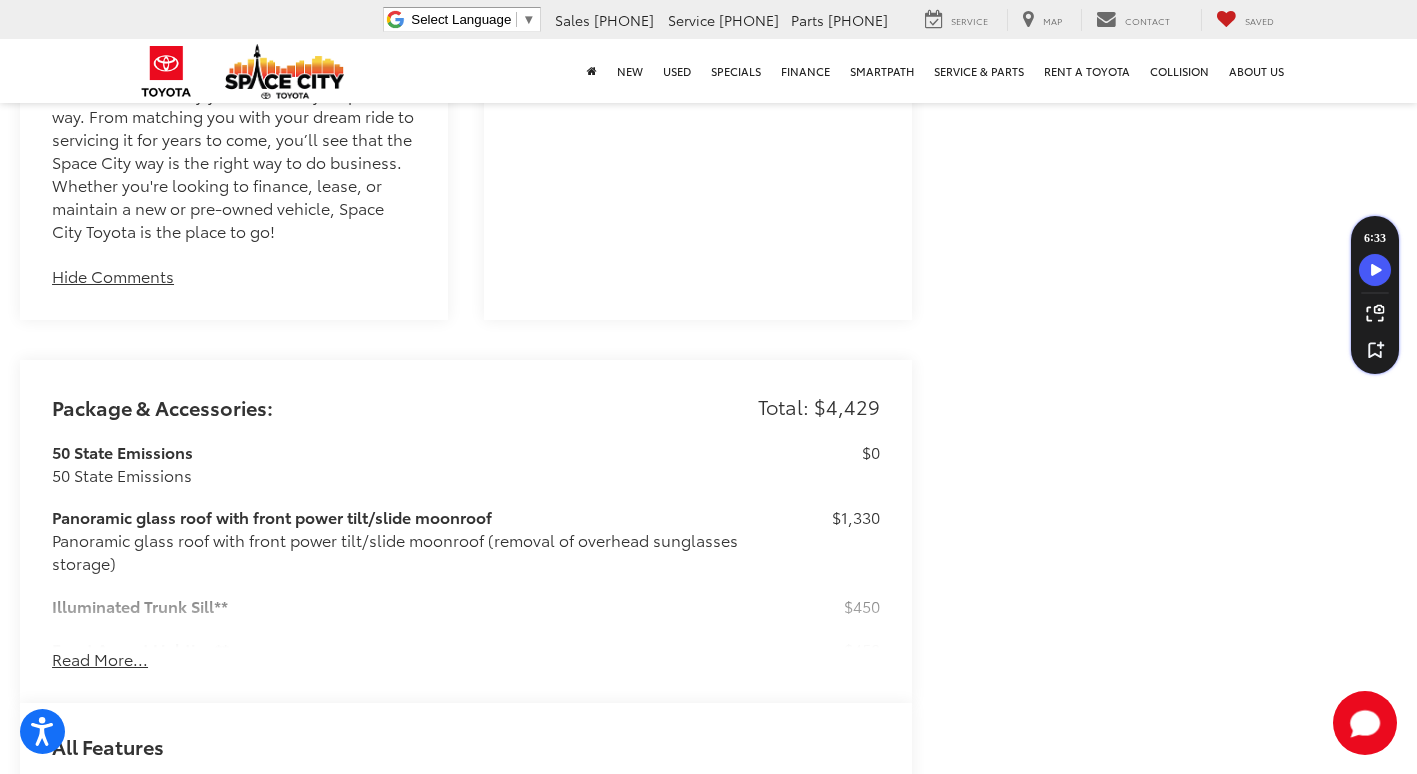 scroll, scrollTop: 4233, scrollLeft: 0, axis: vertical 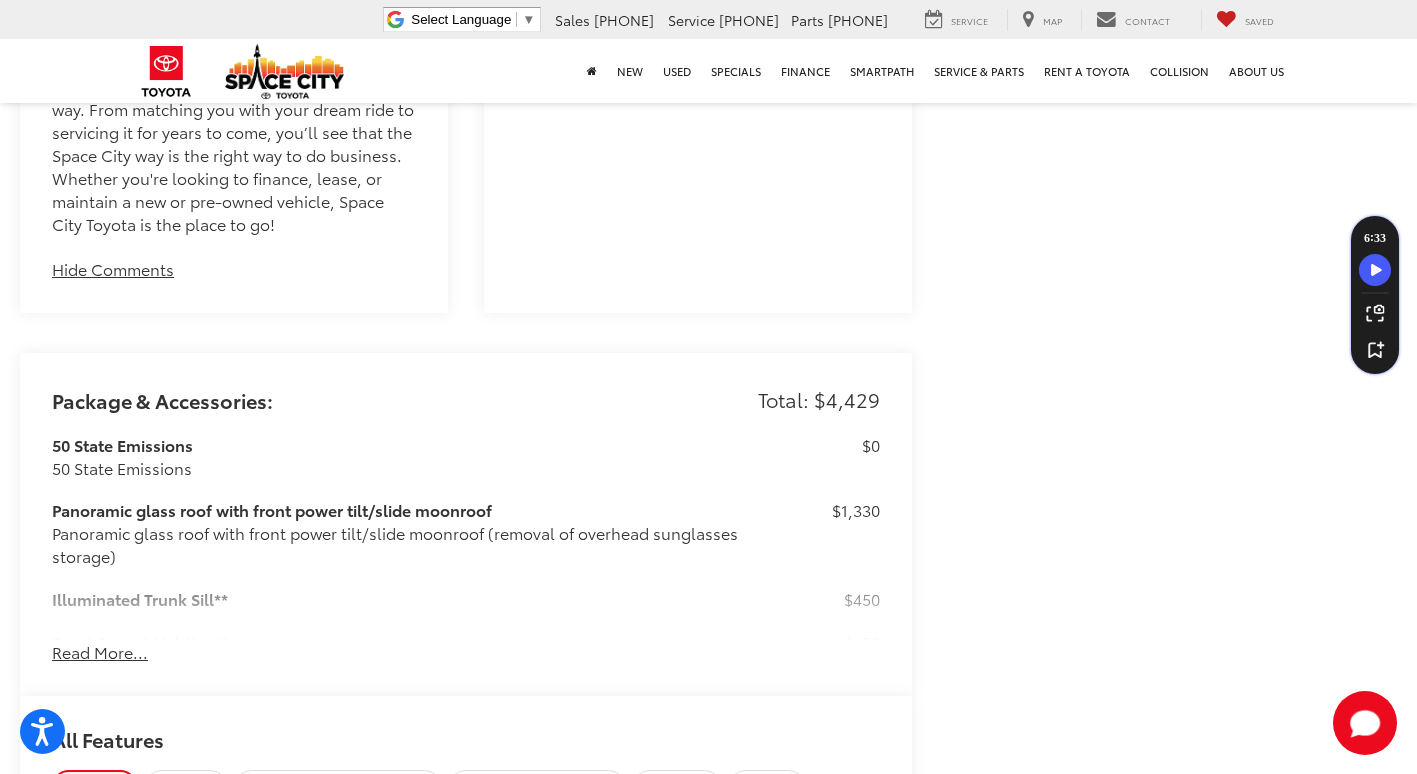 click on "Read More..." at bounding box center [100, 652] 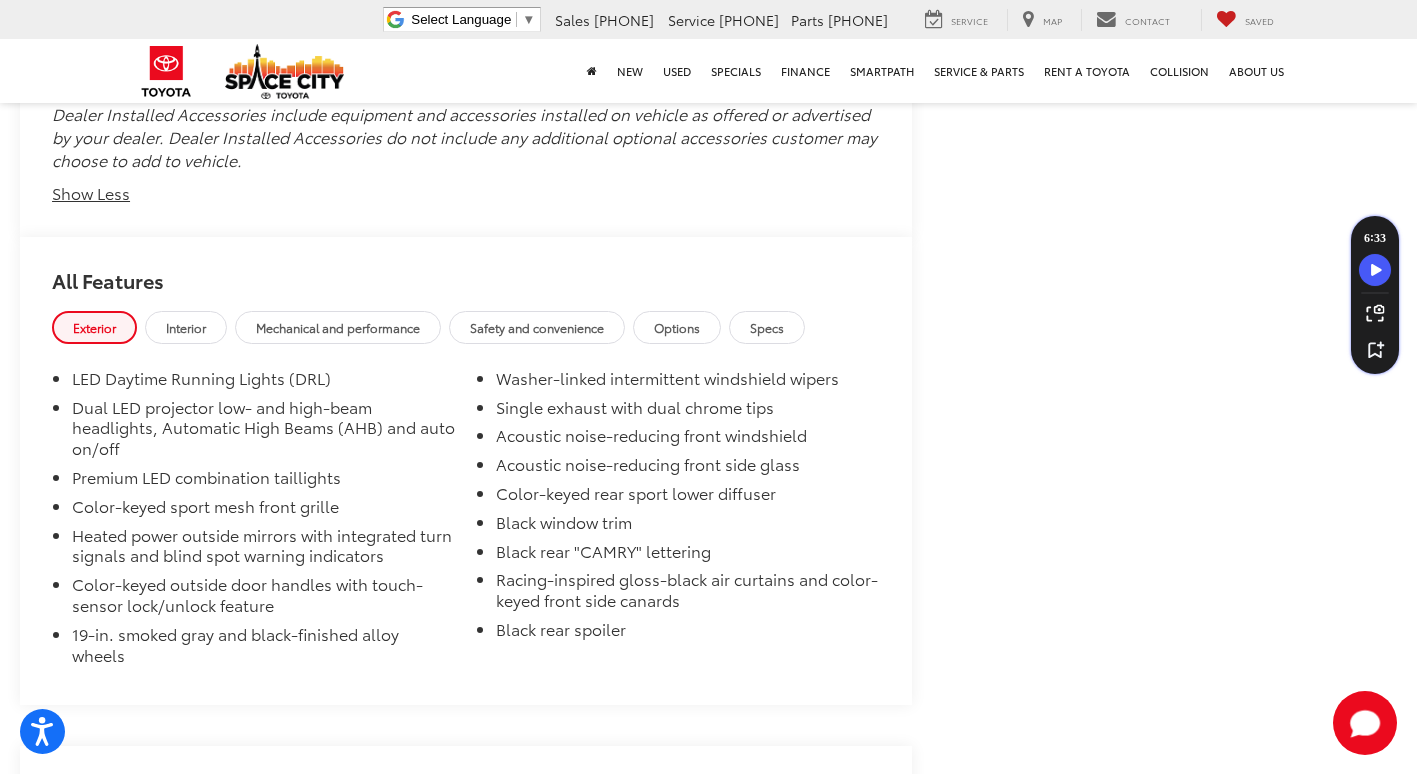 scroll, scrollTop: 6233, scrollLeft: 0, axis: vertical 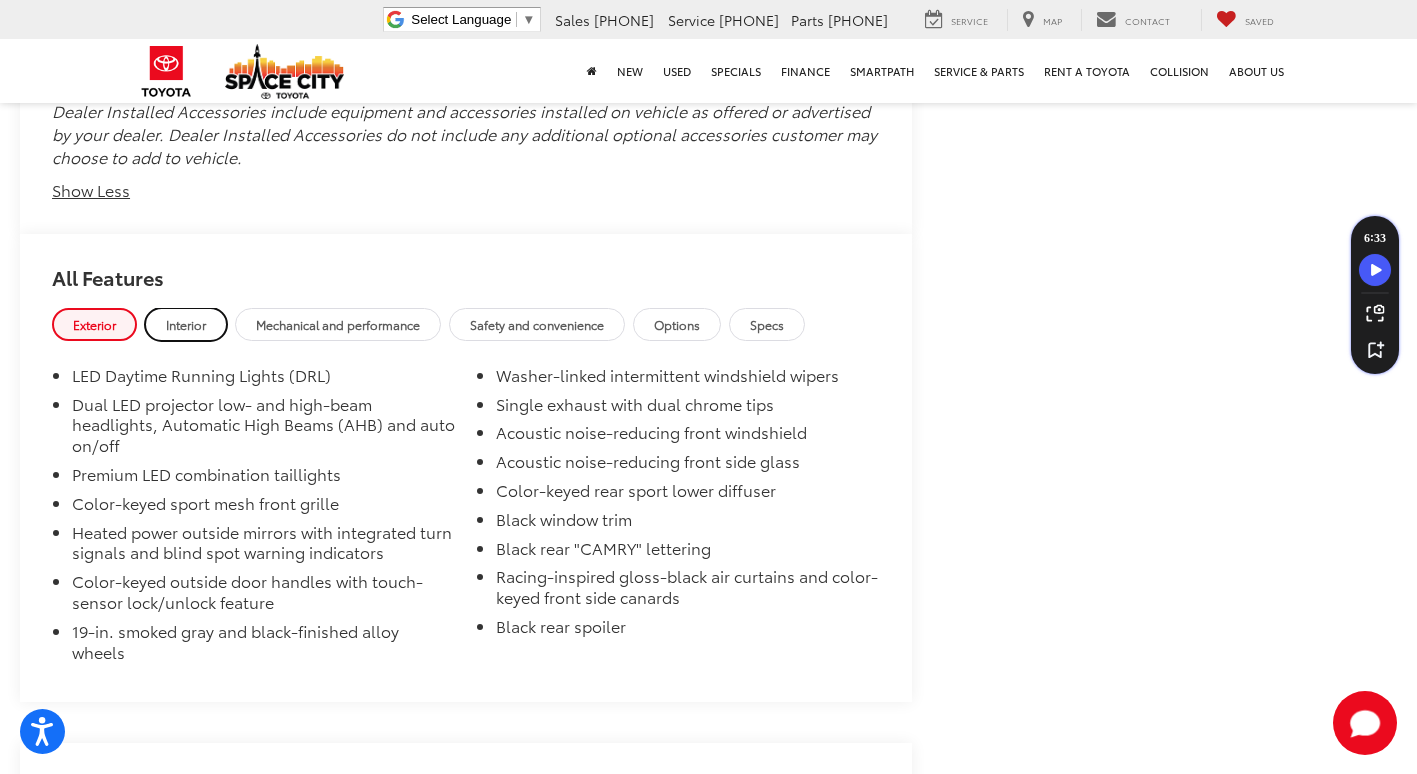 click on "Interior" at bounding box center (186, 324) 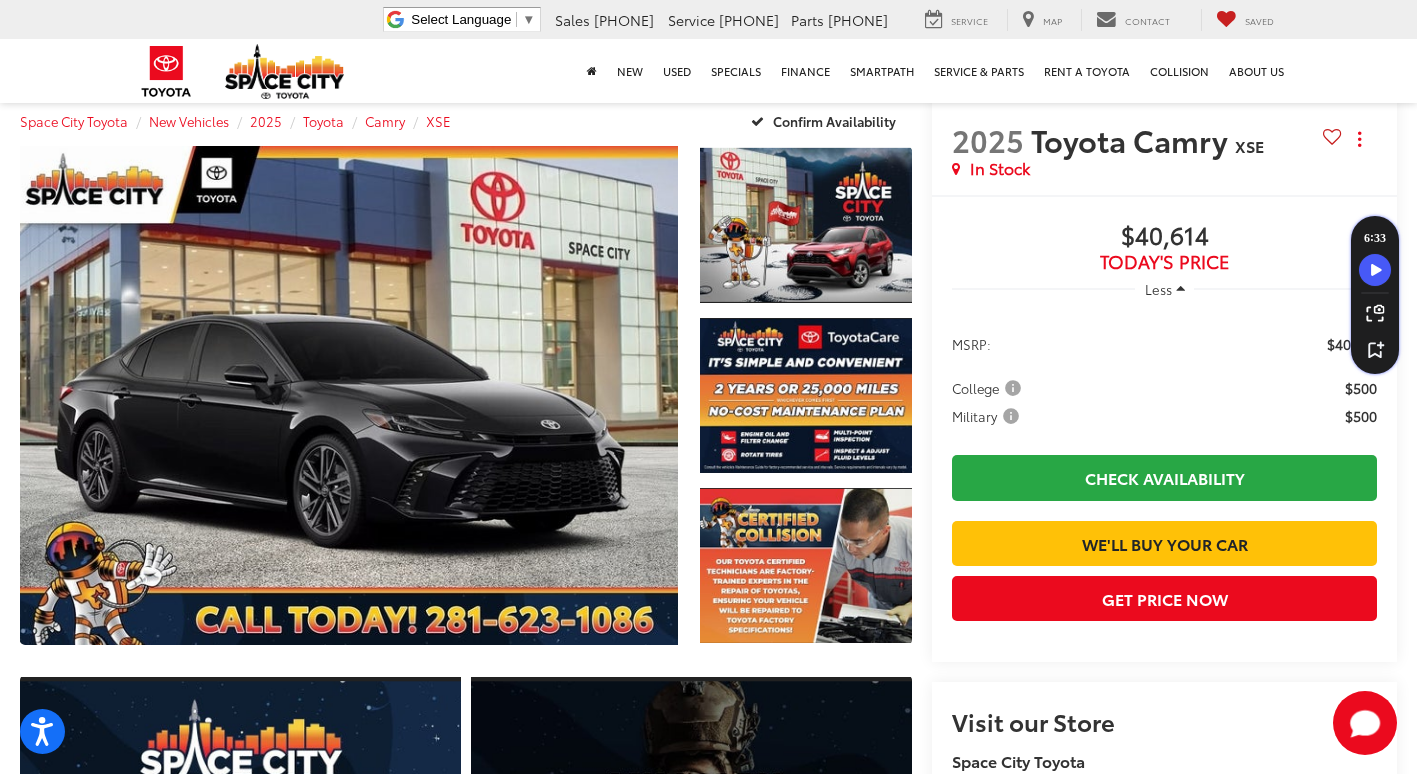 scroll, scrollTop: 211, scrollLeft: 0, axis: vertical 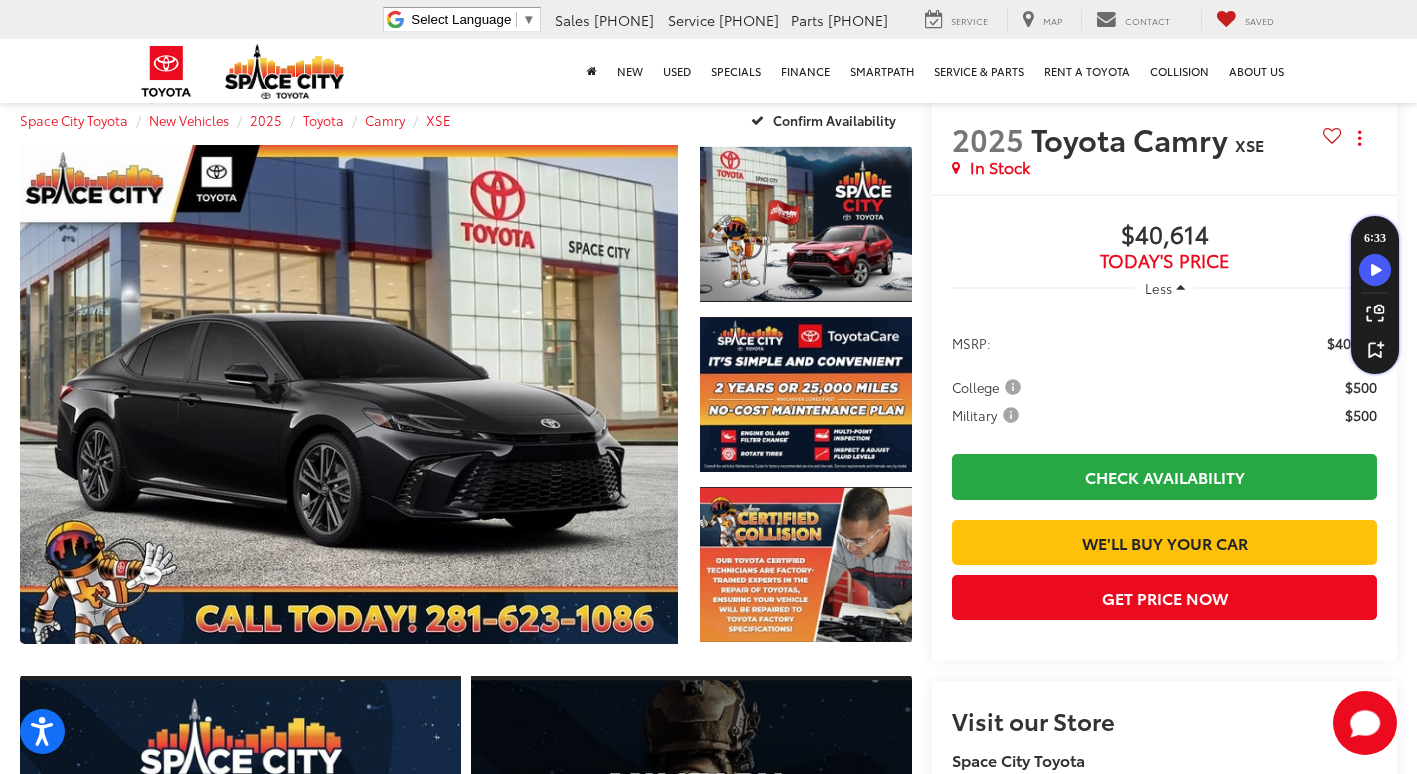 click on "Less" at bounding box center (1158, 288) 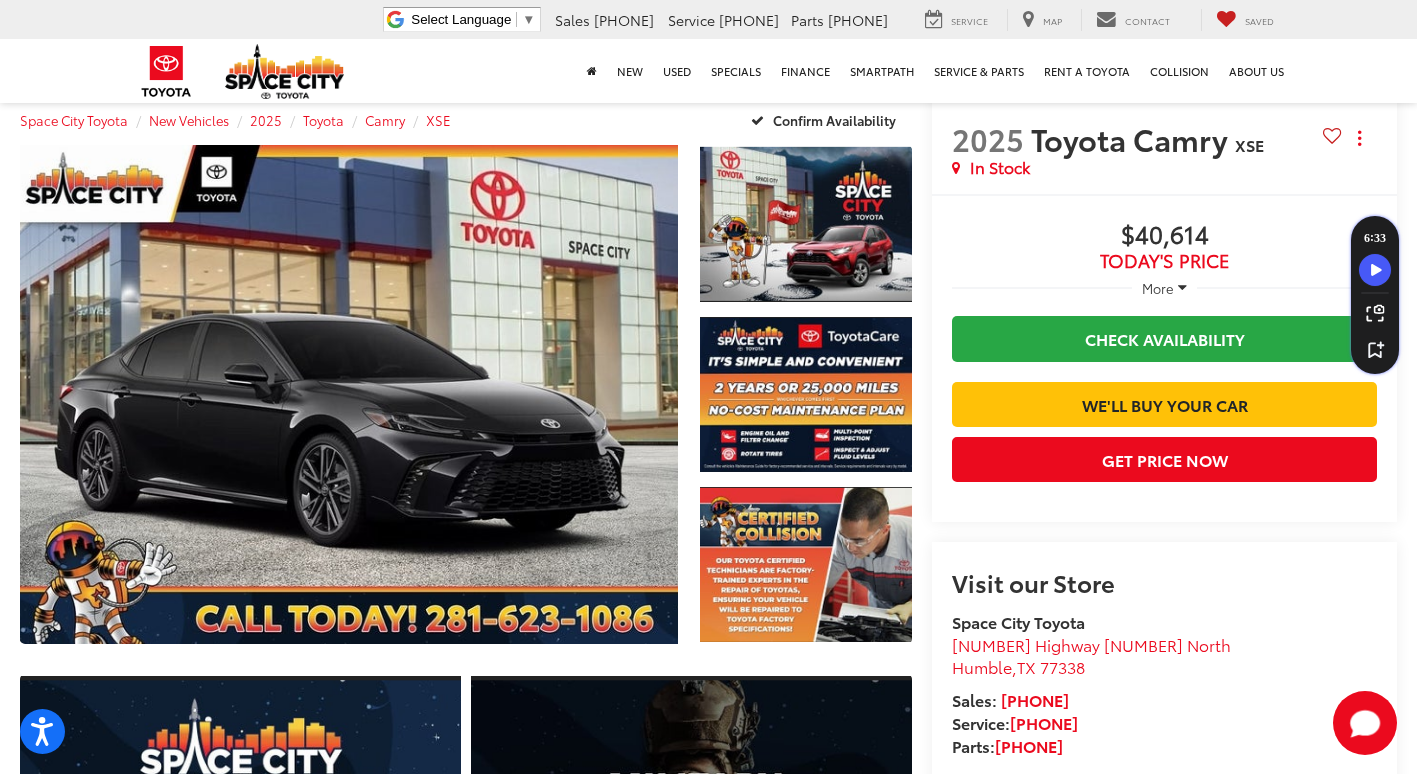 click on "More" at bounding box center [1158, 288] 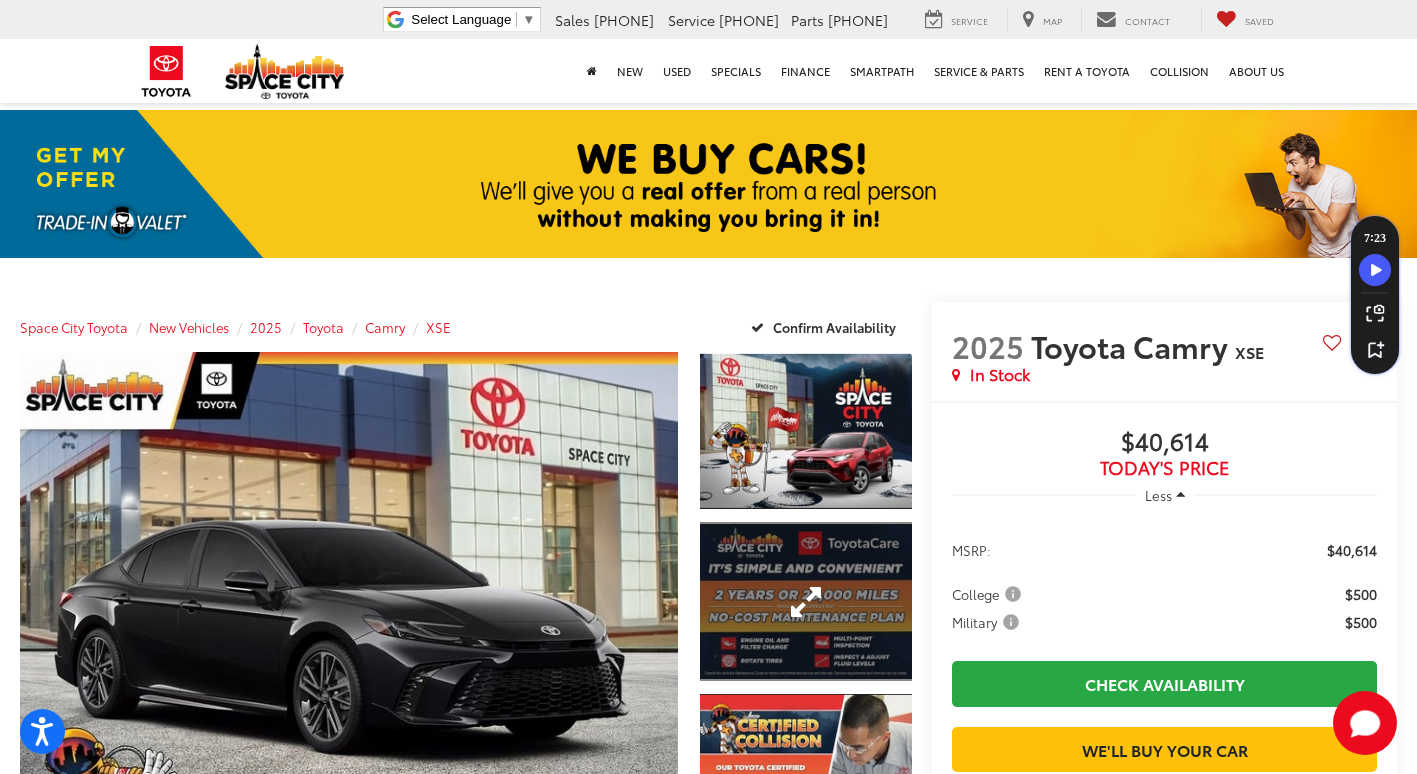 scroll, scrollTop: 0, scrollLeft: 0, axis: both 